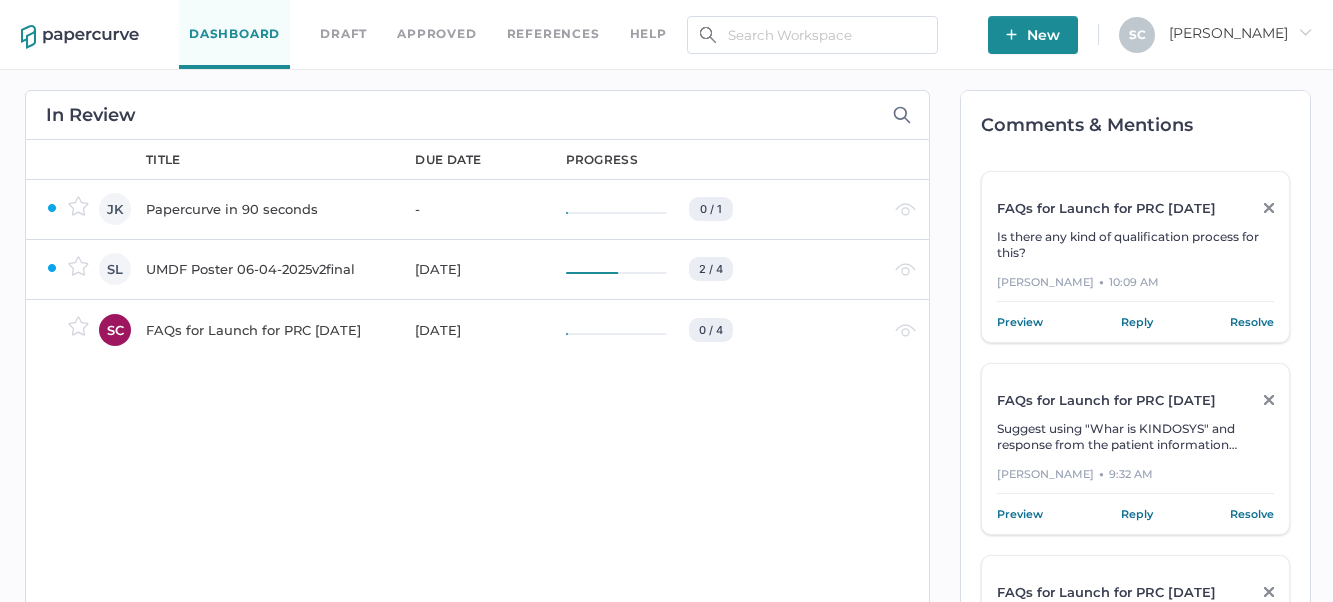 scroll, scrollTop: 0, scrollLeft: 0, axis: both 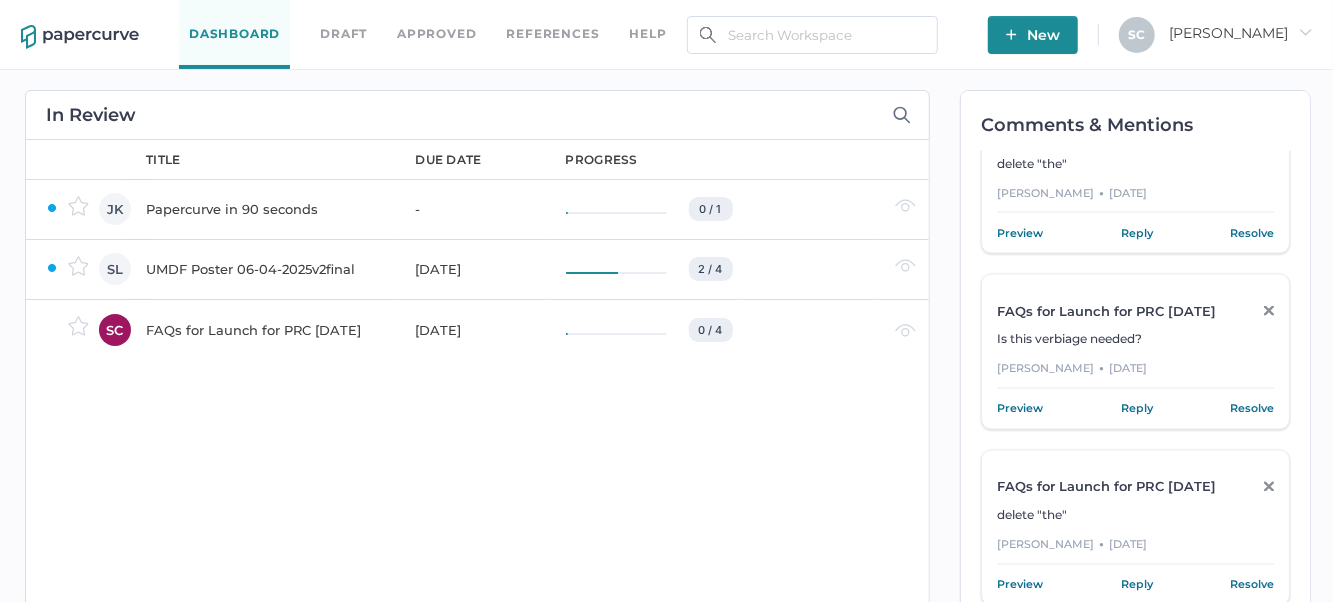 click on "Preview" at bounding box center [1020, 409] 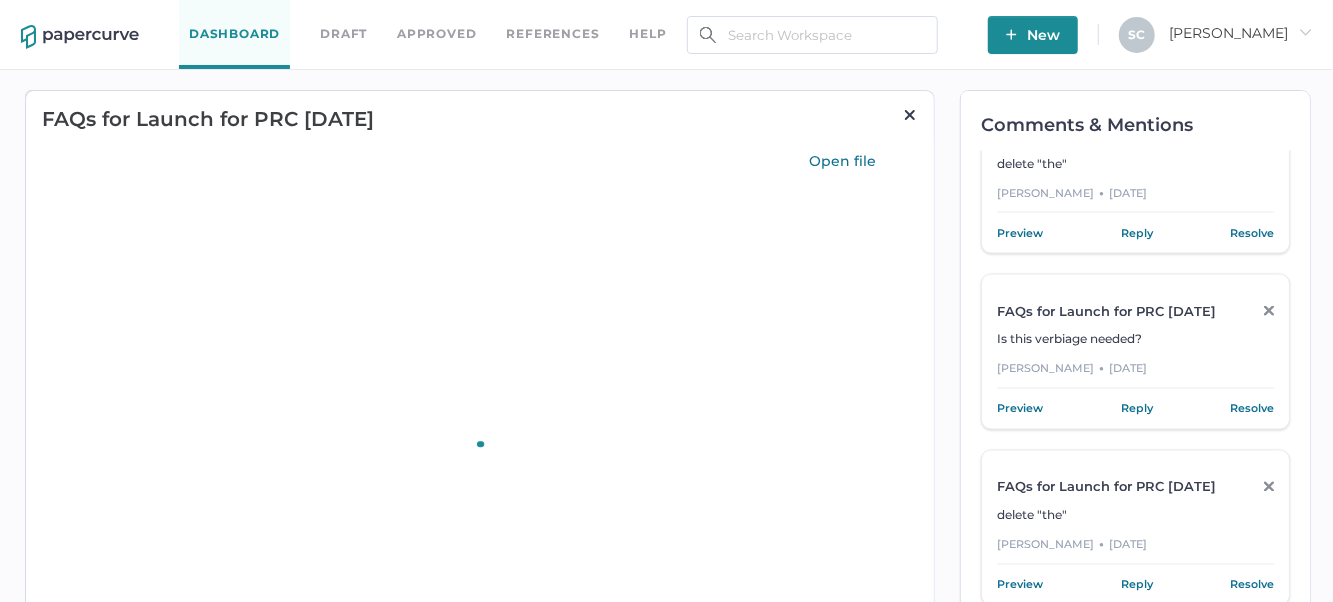 scroll, scrollTop: 0, scrollLeft: 0, axis: both 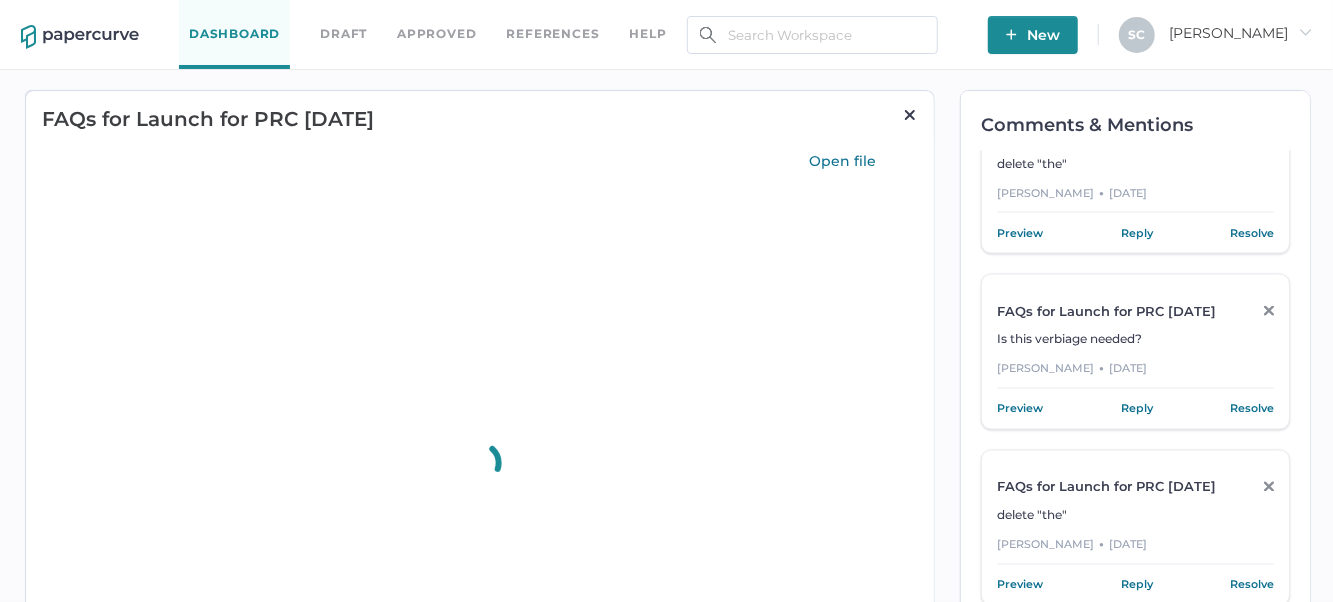 type on "75" 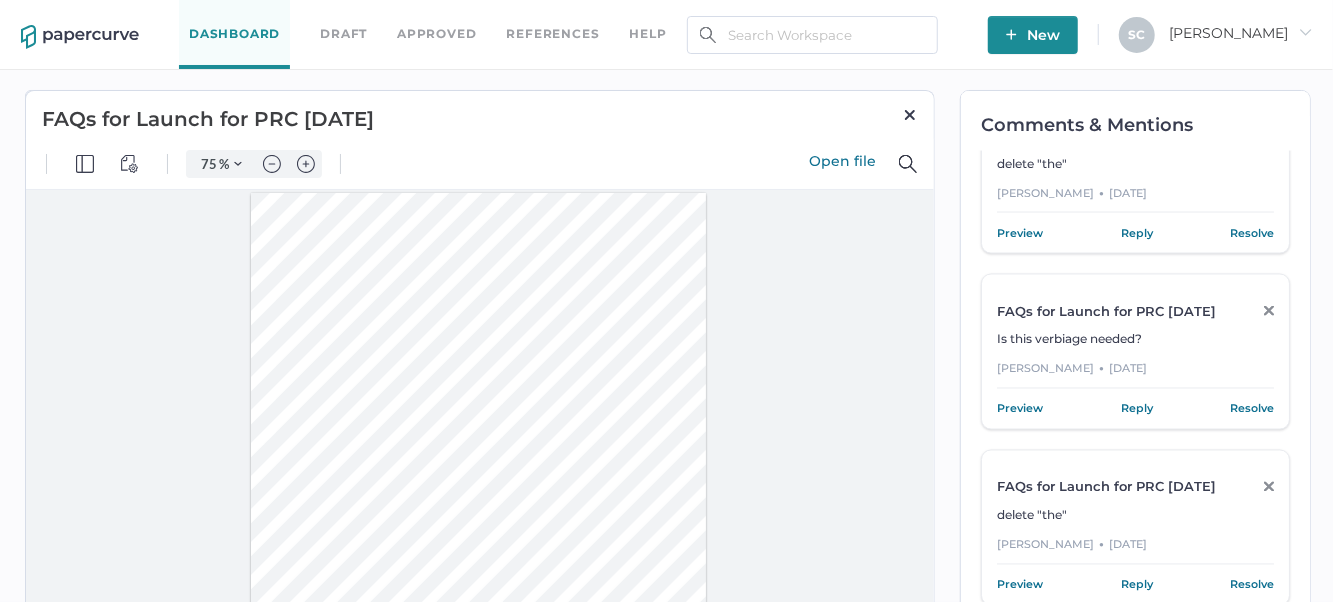 scroll, scrollTop: 2383, scrollLeft: 0, axis: vertical 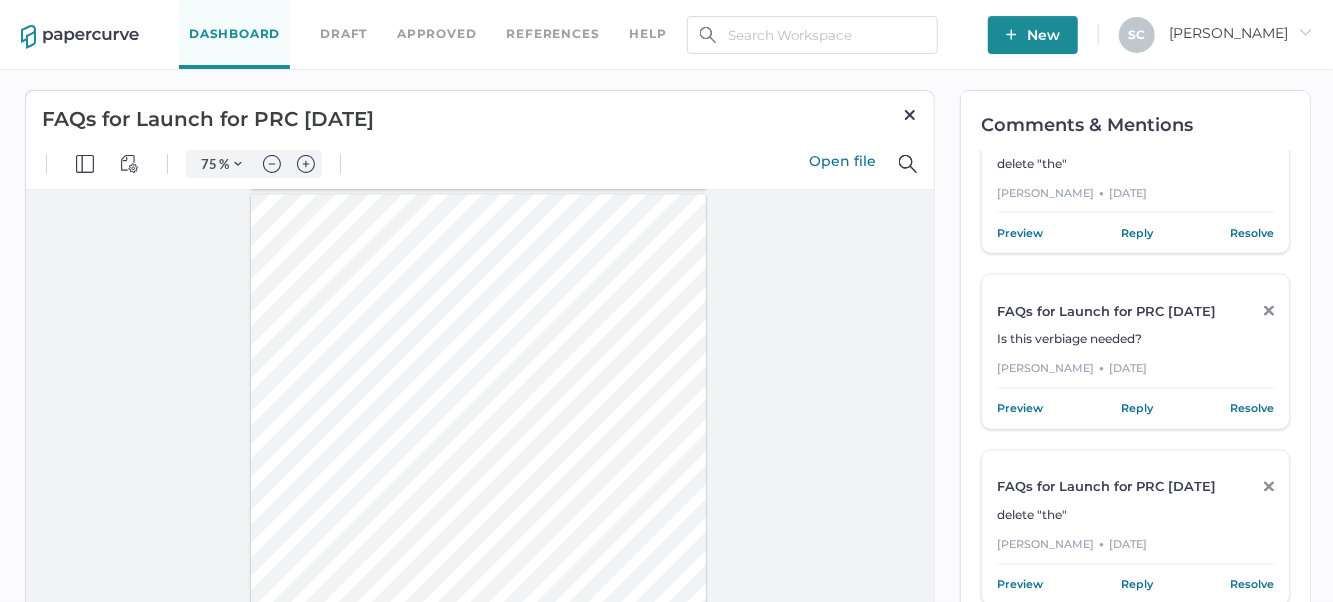 click on "Preview" at bounding box center (1020, 233) 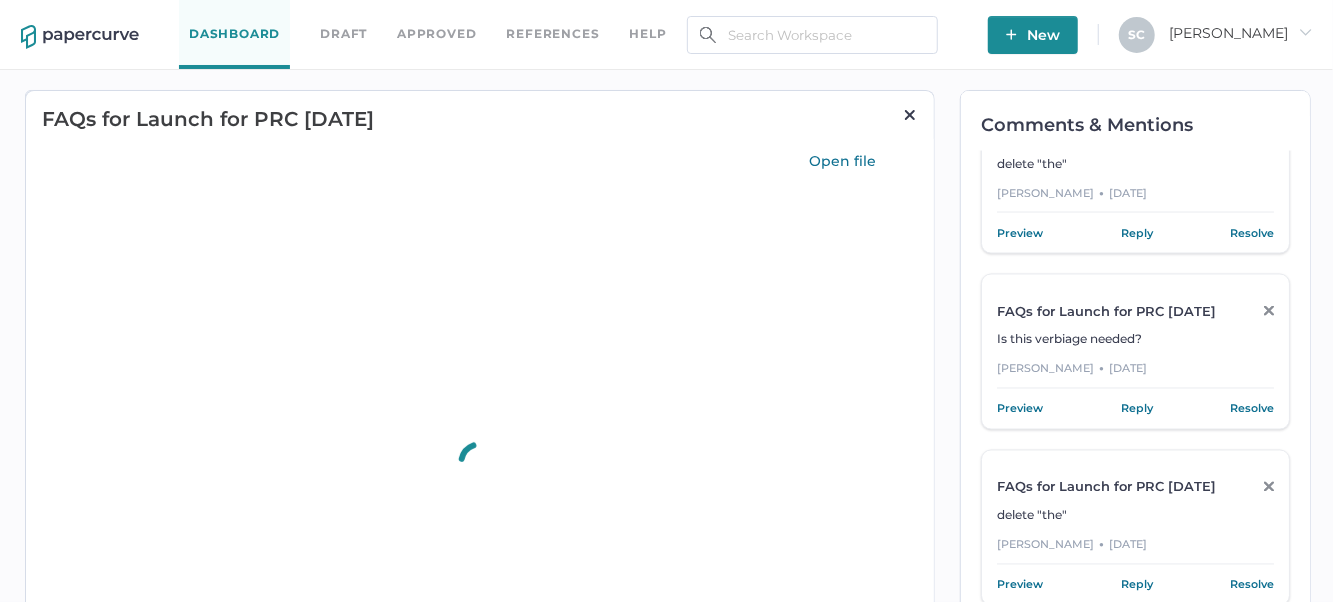 scroll, scrollTop: 0, scrollLeft: 0, axis: both 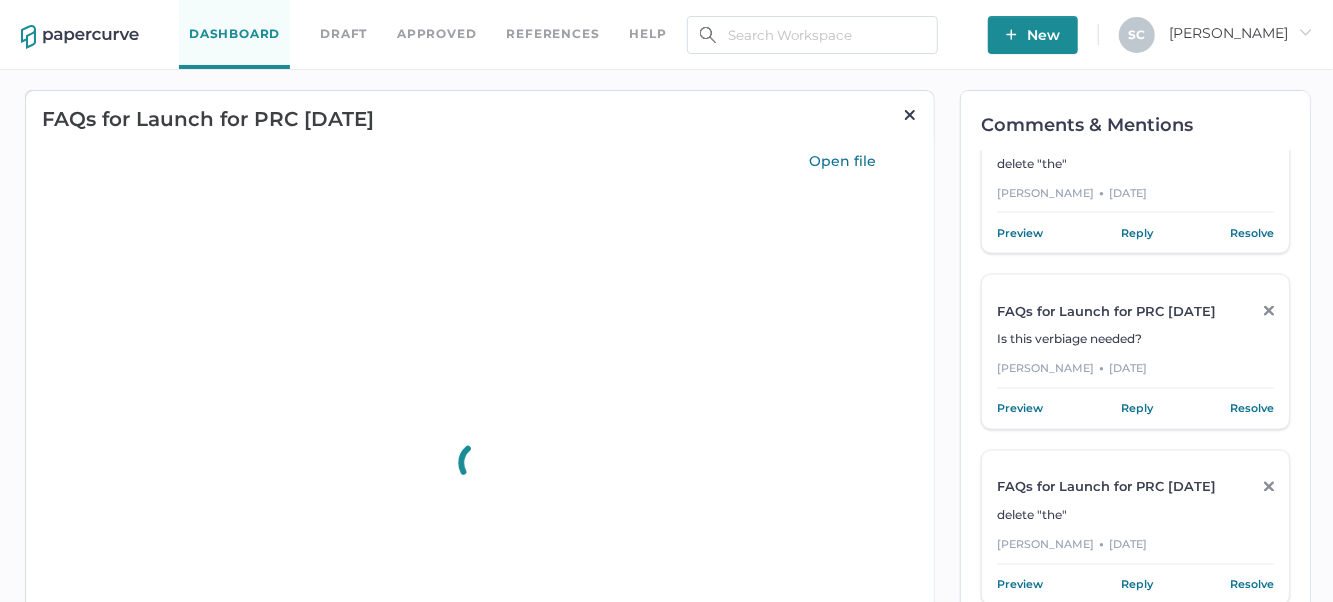 type on "75" 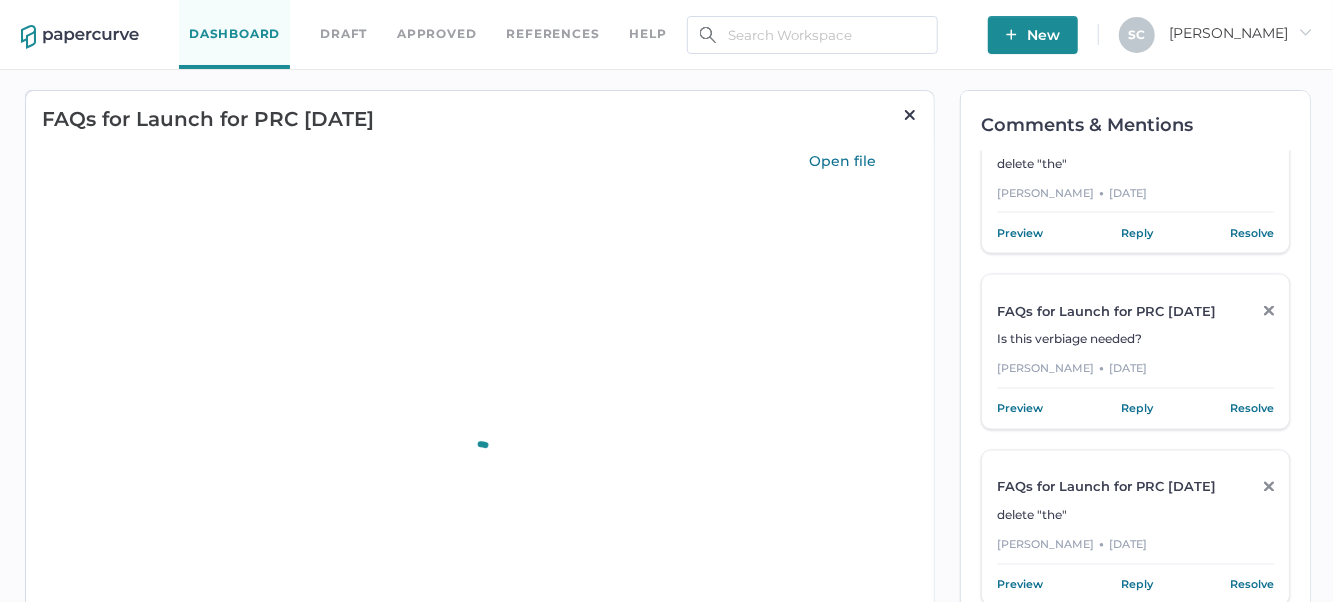 scroll, scrollTop: 2383, scrollLeft: 0, axis: vertical 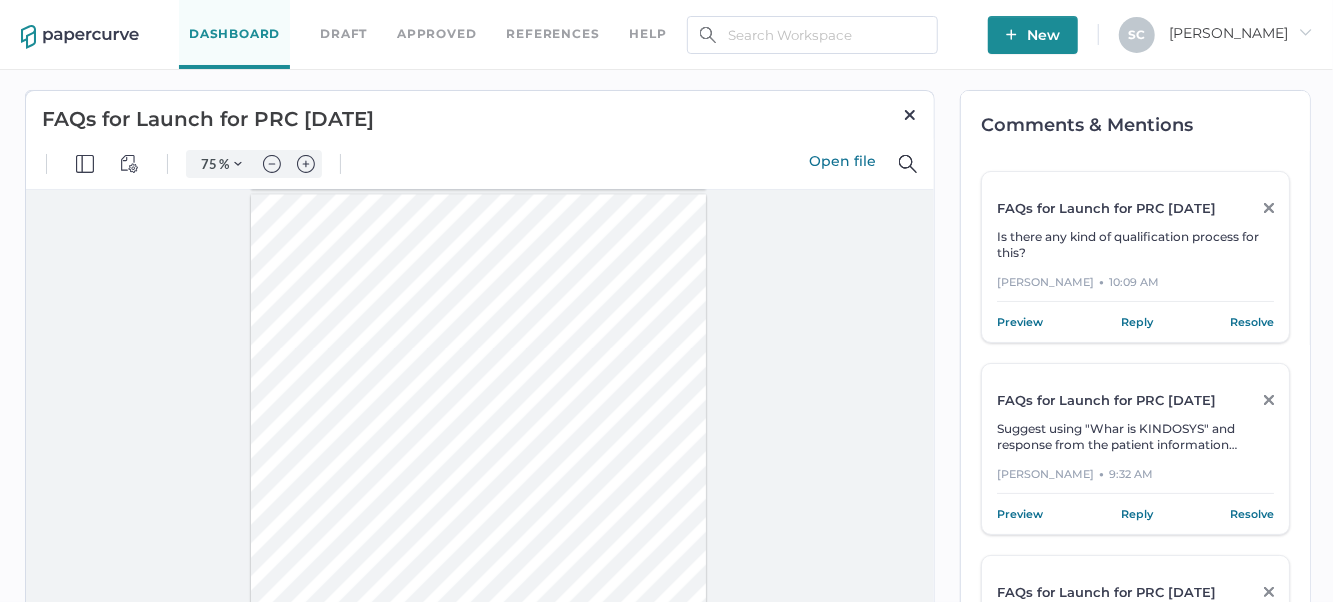 click on "Preview" at bounding box center [1020, 322] 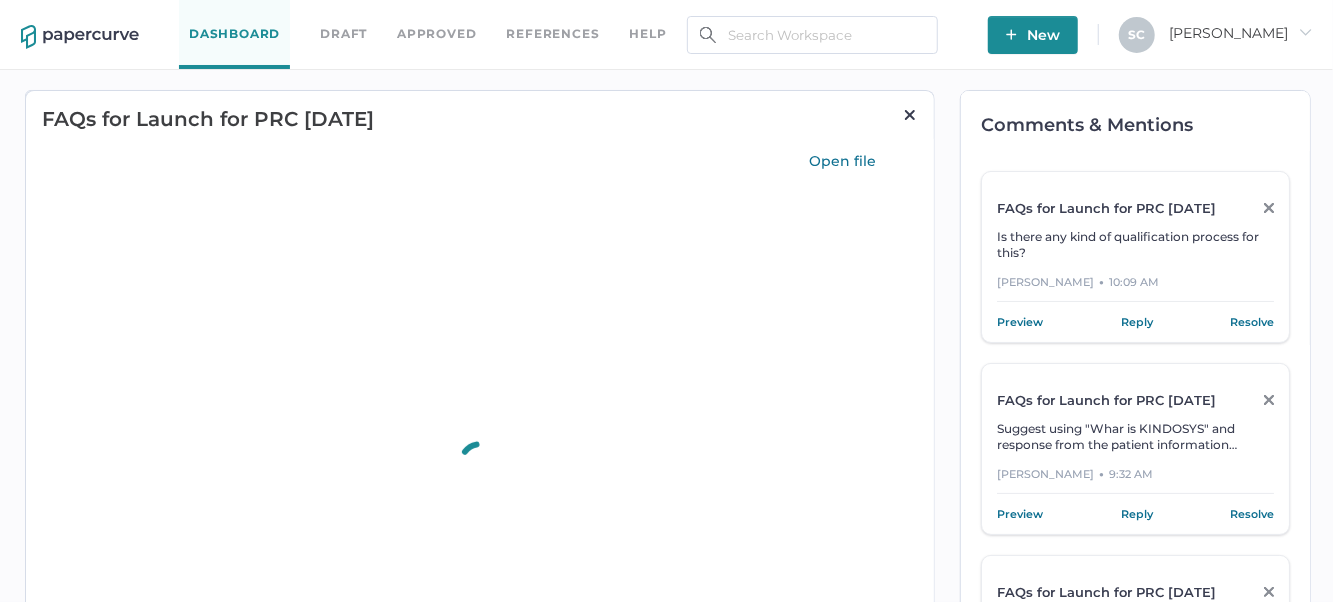 scroll, scrollTop: 0, scrollLeft: 0, axis: both 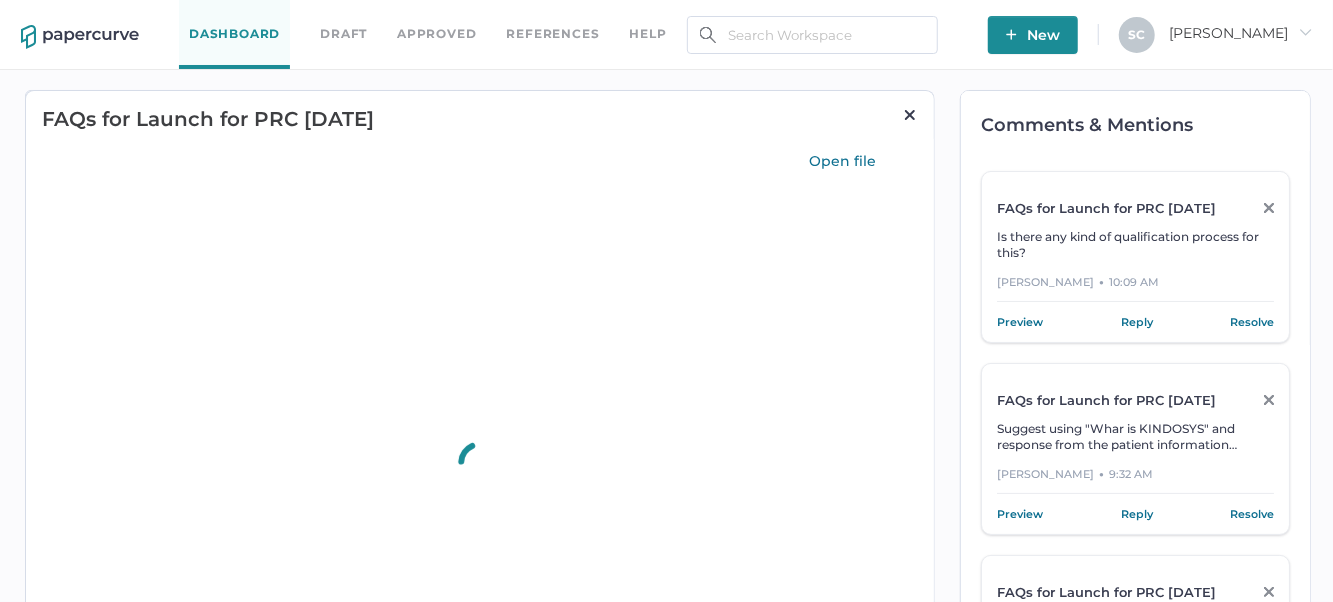 type on "75" 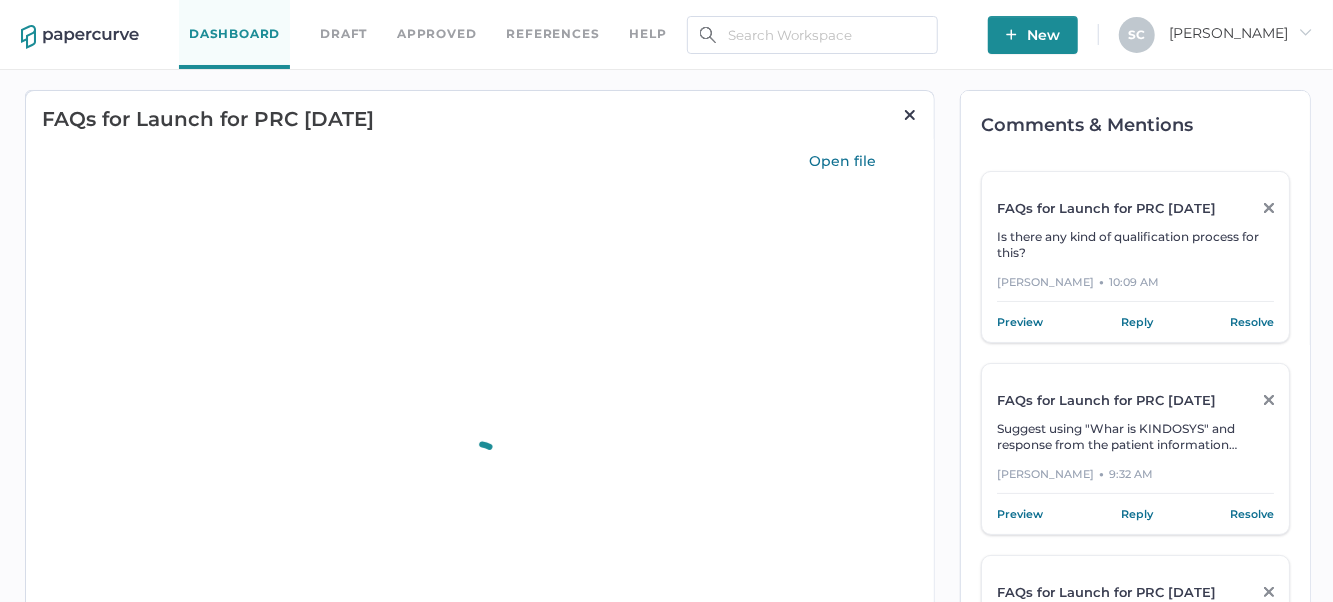 scroll, scrollTop: 596, scrollLeft: 0, axis: vertical 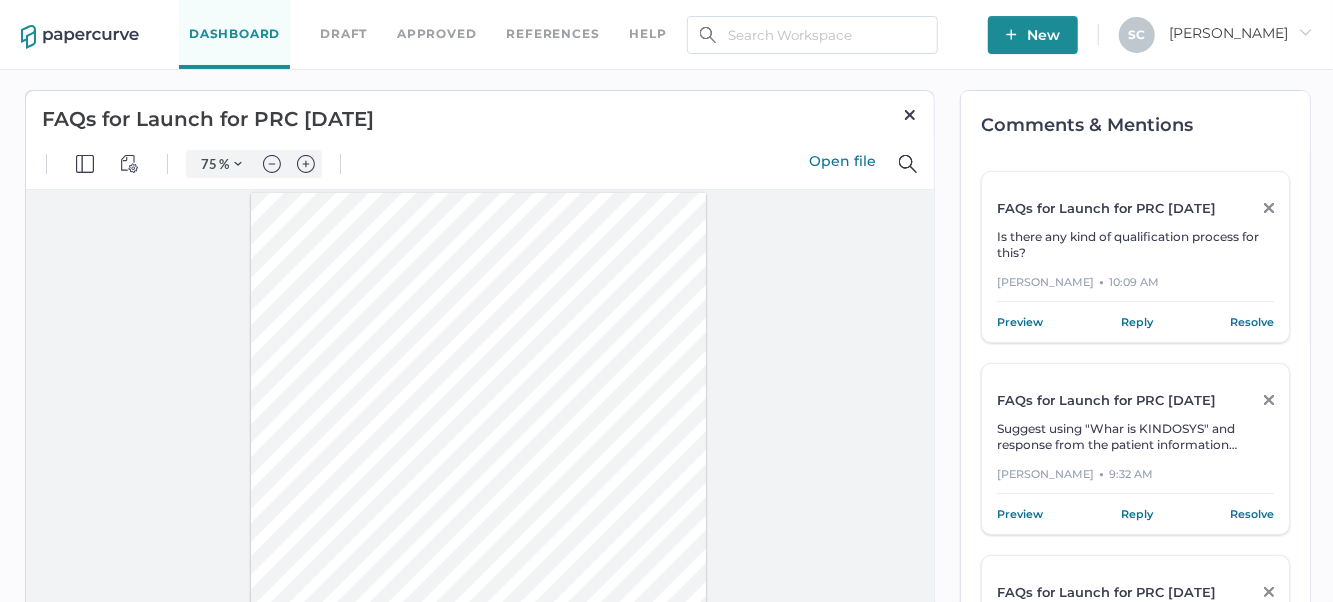 type on "1" 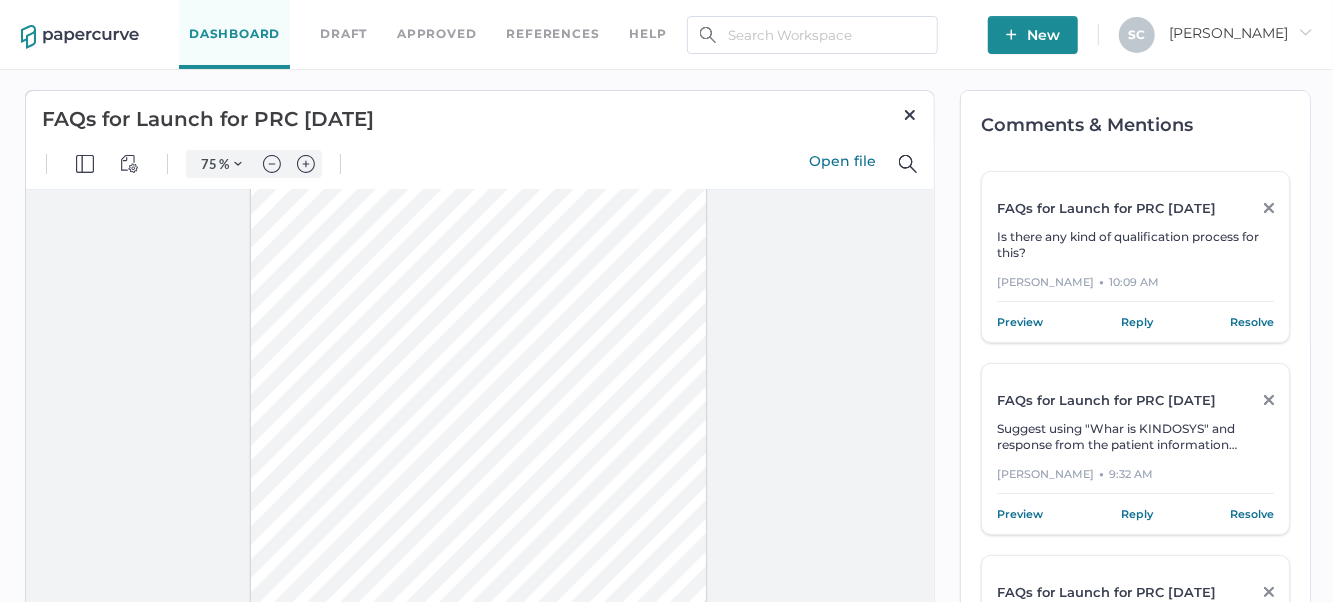 scroll, scrollTop: 0, scrollLeft: 0, axis: both 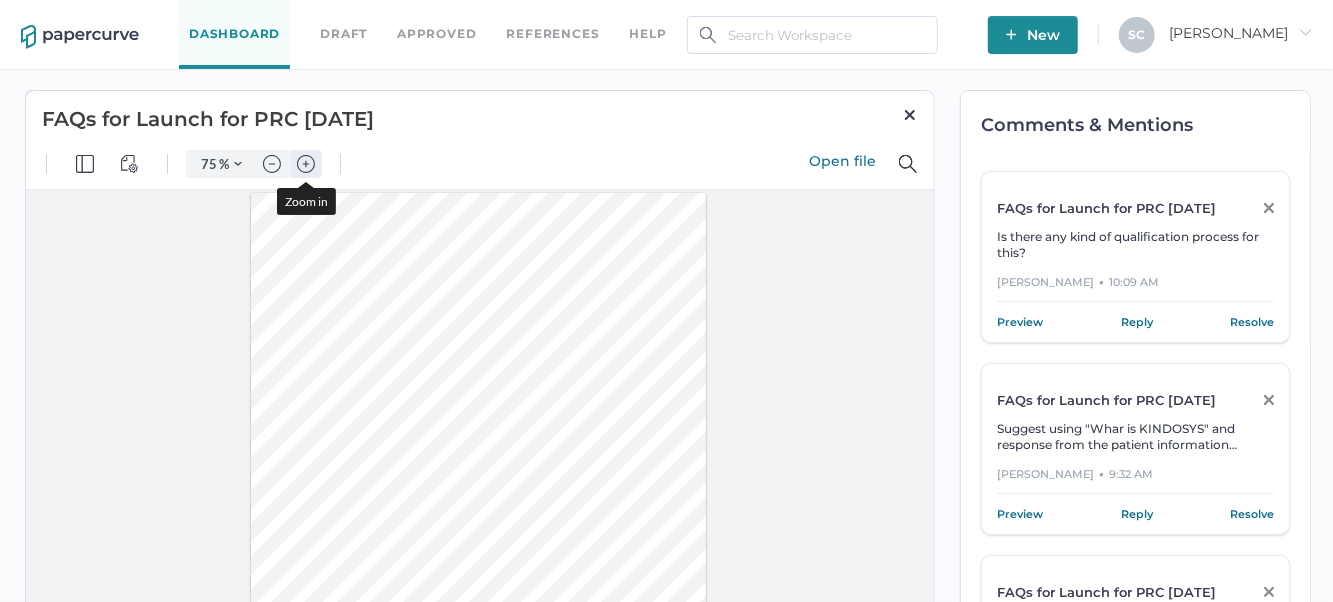 click at bounding box center [306, 164] 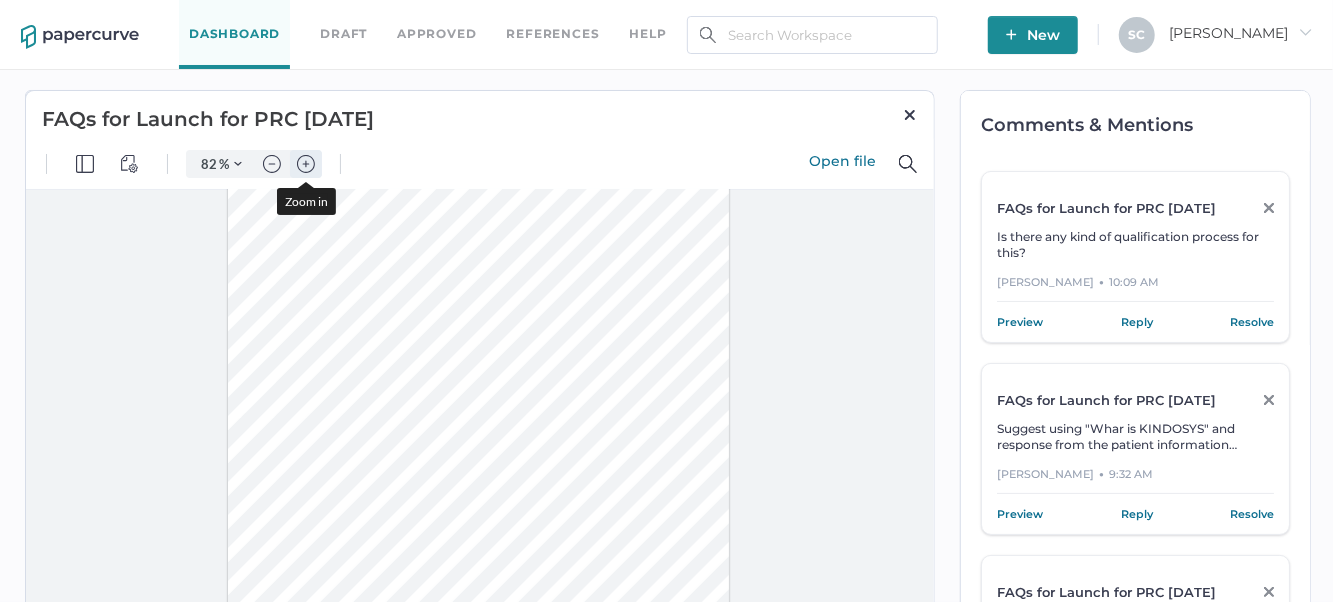 click at bounding box center [306, 164] 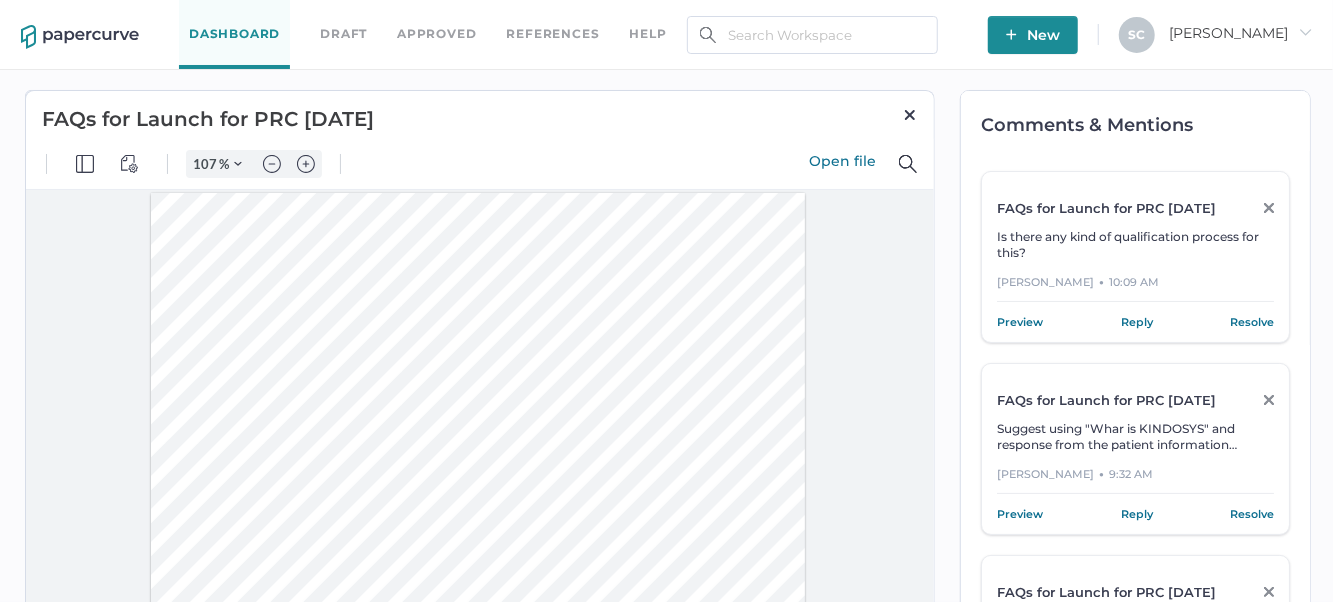 scroll, scrollTop: 0, scrollLeft: 0, axis: both 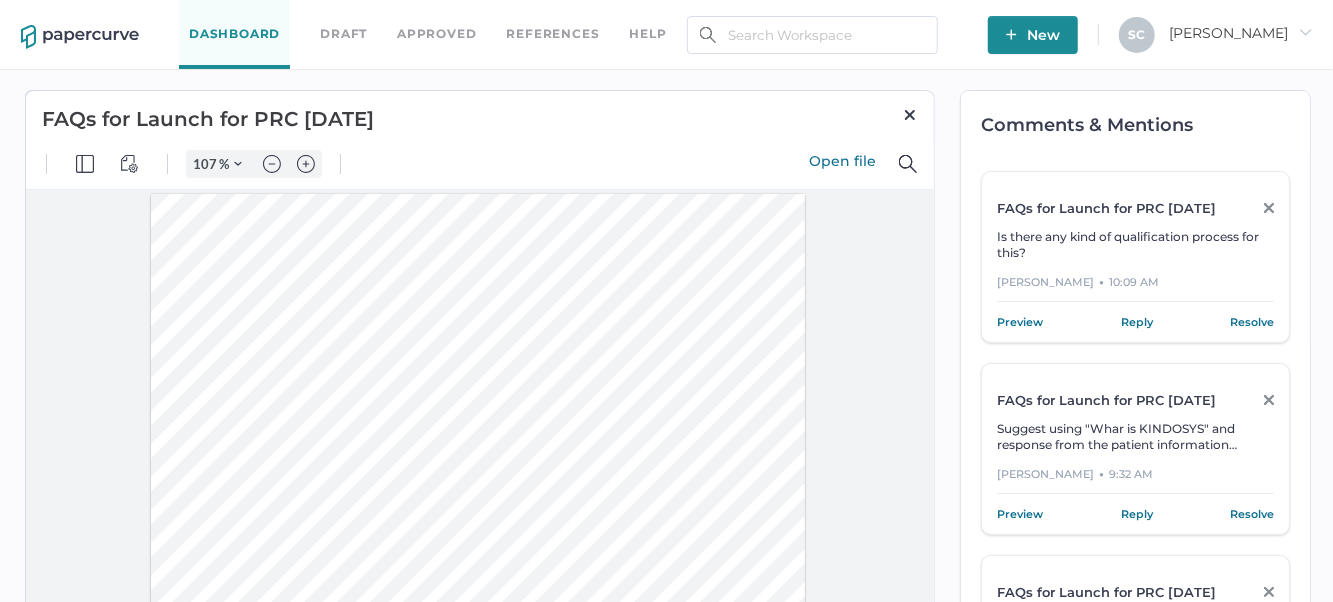 click on "Preview" at bounding box center [1020, 322] 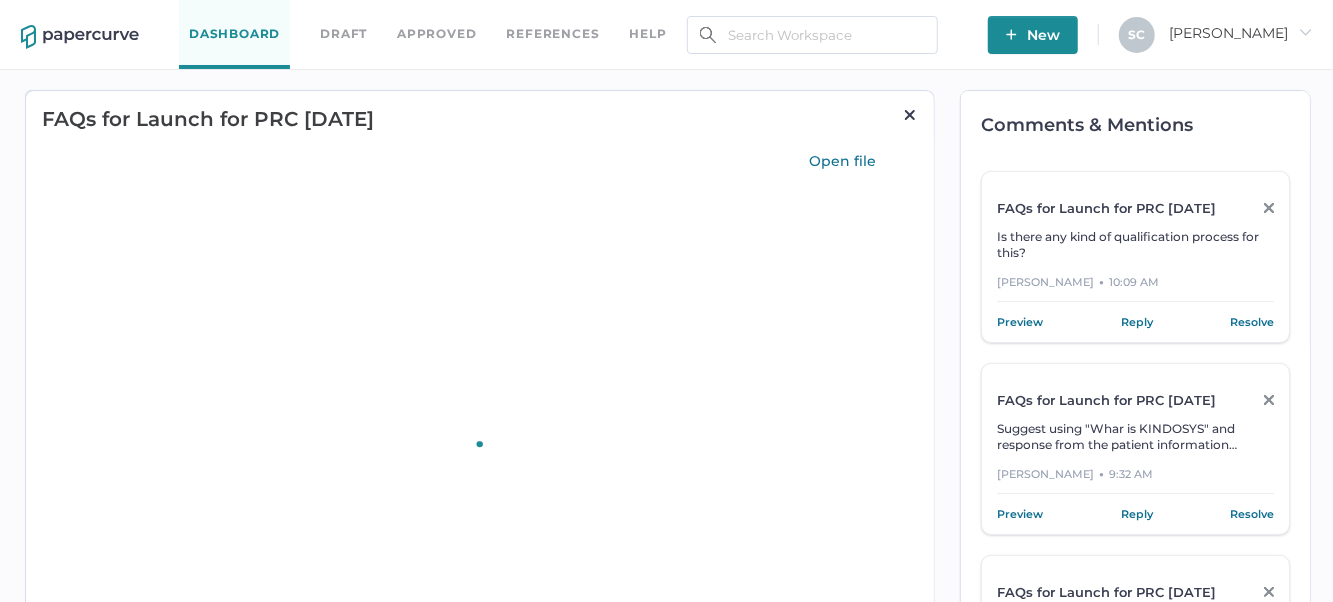 scroll, scrollTop: 0, scrollLeft: 0, axis: both 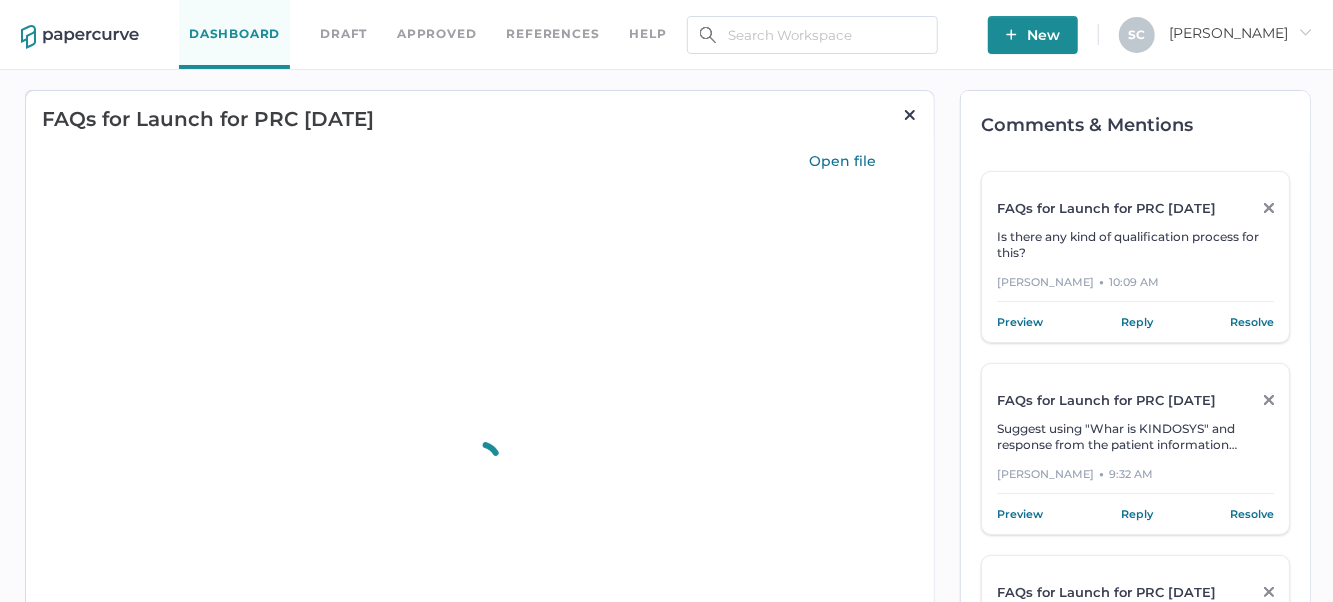 type on "75" 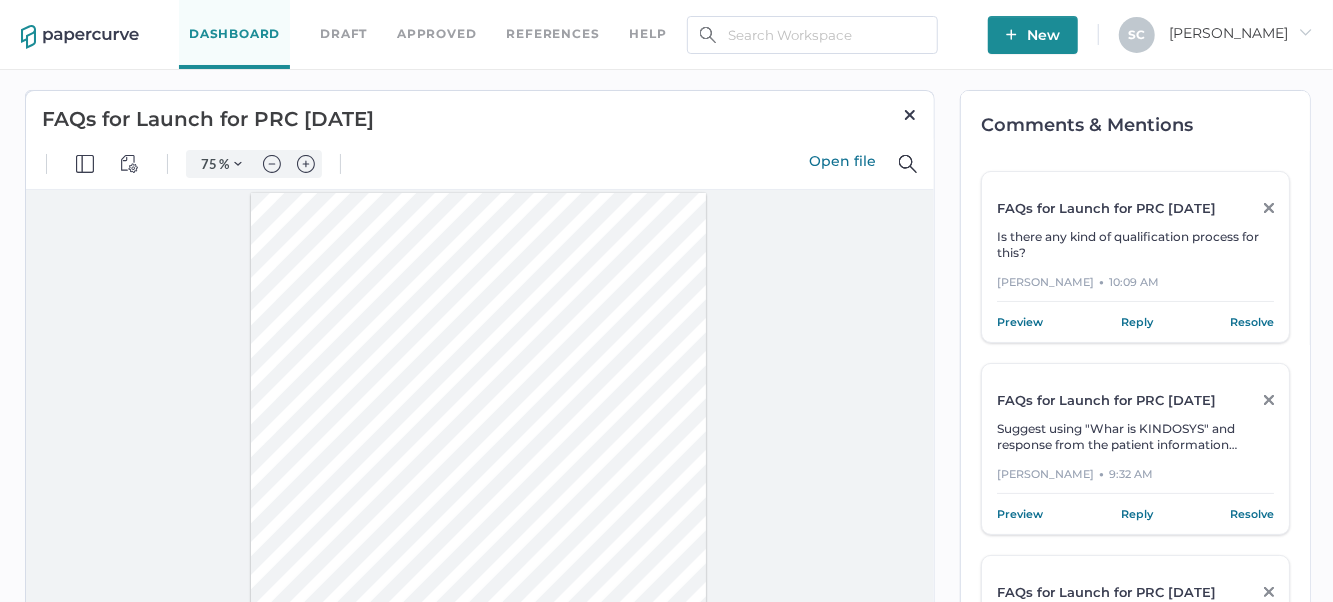scroll, scrollTop: 596, scrollLeft: 0, axis: vertical 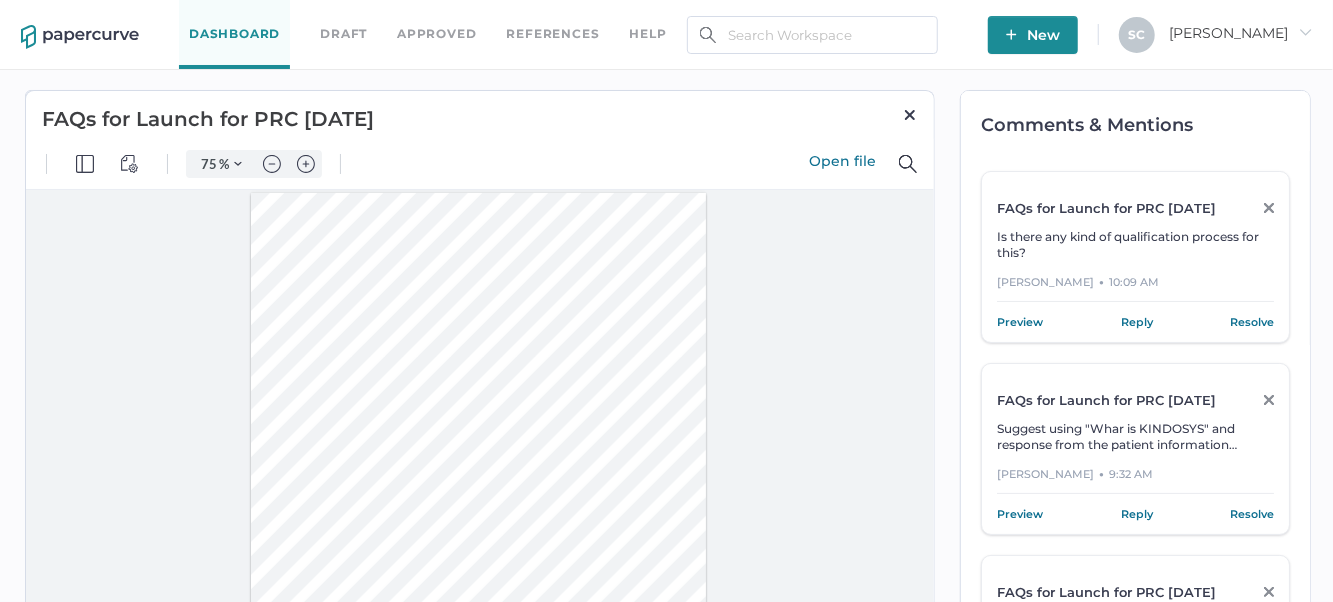 drag, startPoint x: 946, startPoint y: 312, endPoint x: 923, endPoint y: 281, distance: 38.600517 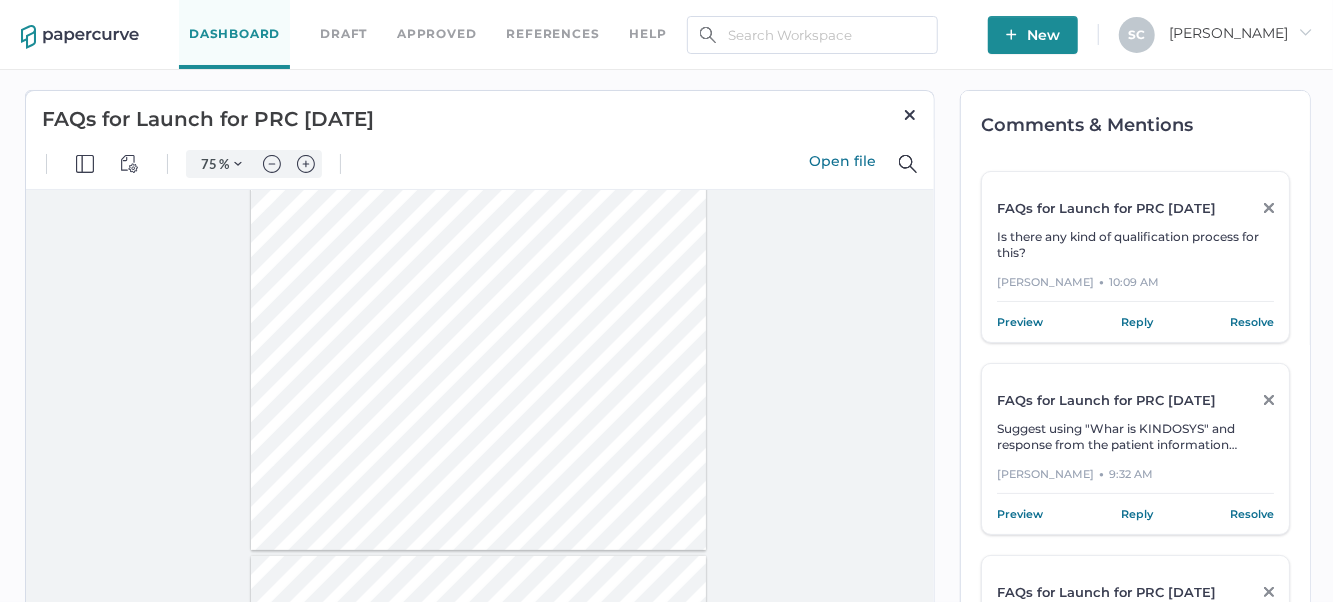 type on "1" 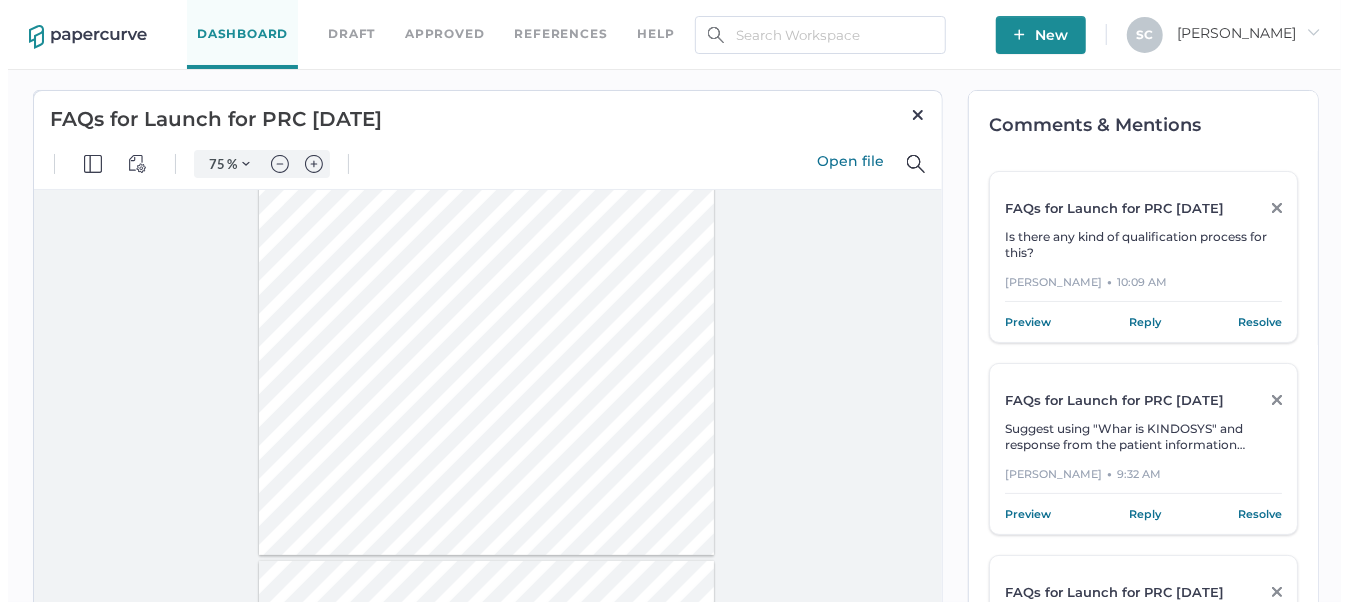 scroll, scrollTop: 0, scrollLeft: 0, axis: both 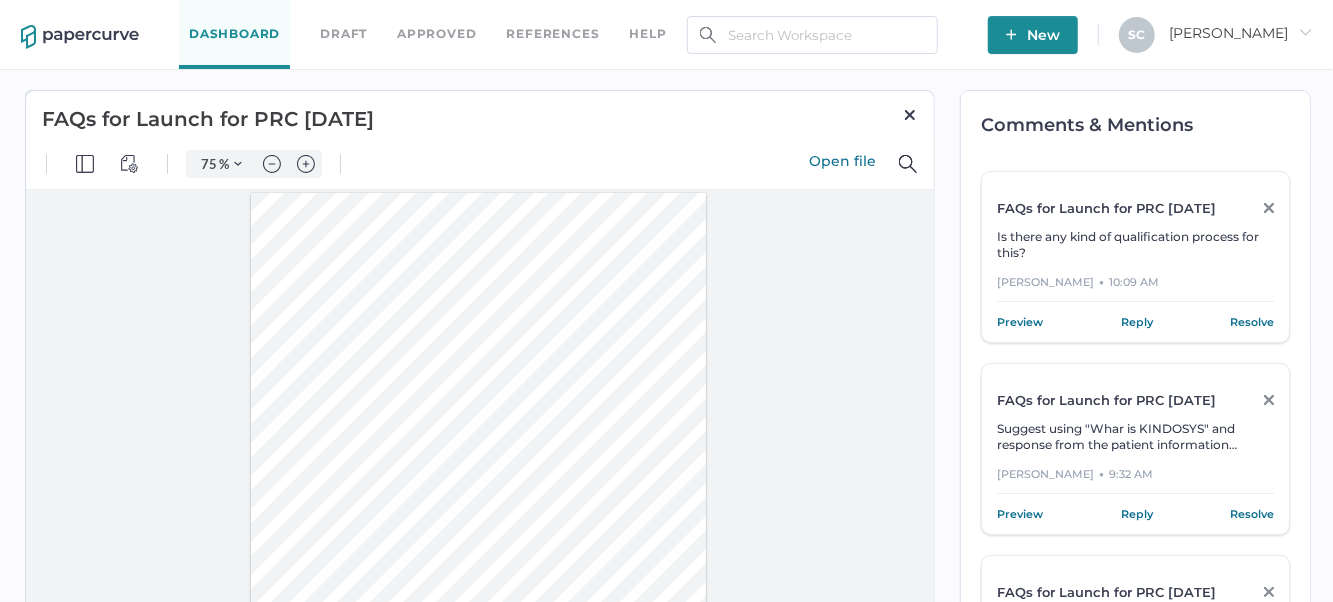 click on "Open file" at bounding box center [859, 161] 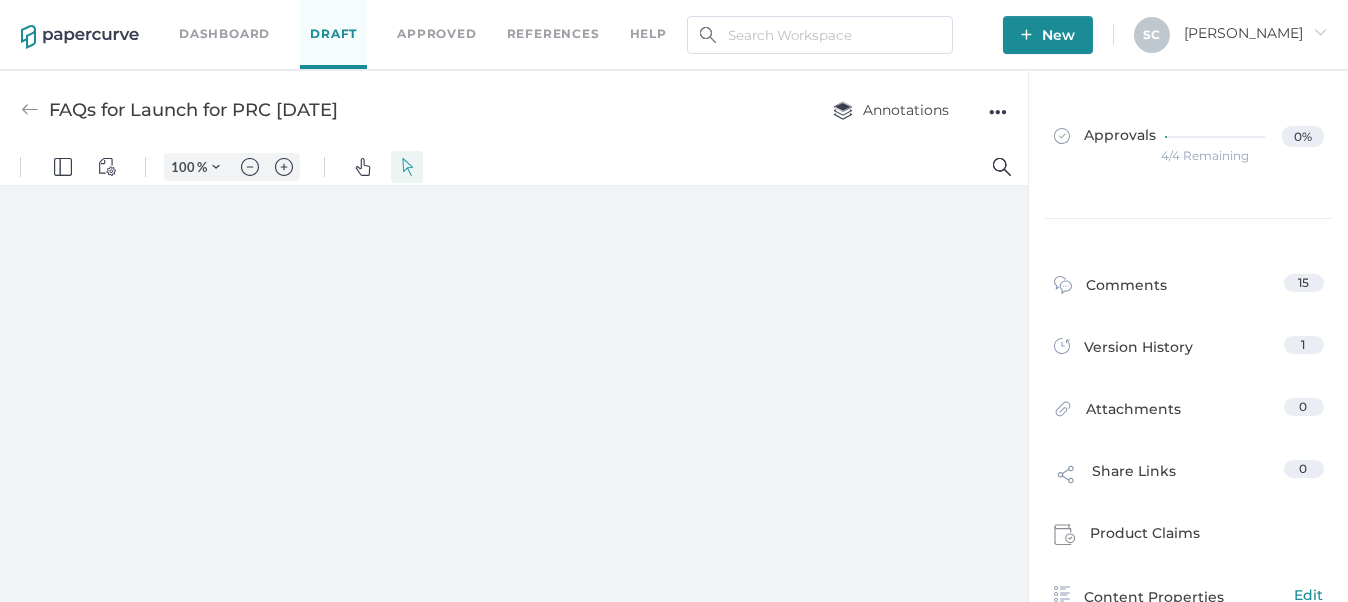 scroll, scrollTop: 0, scrollLeft: 0, axis: both 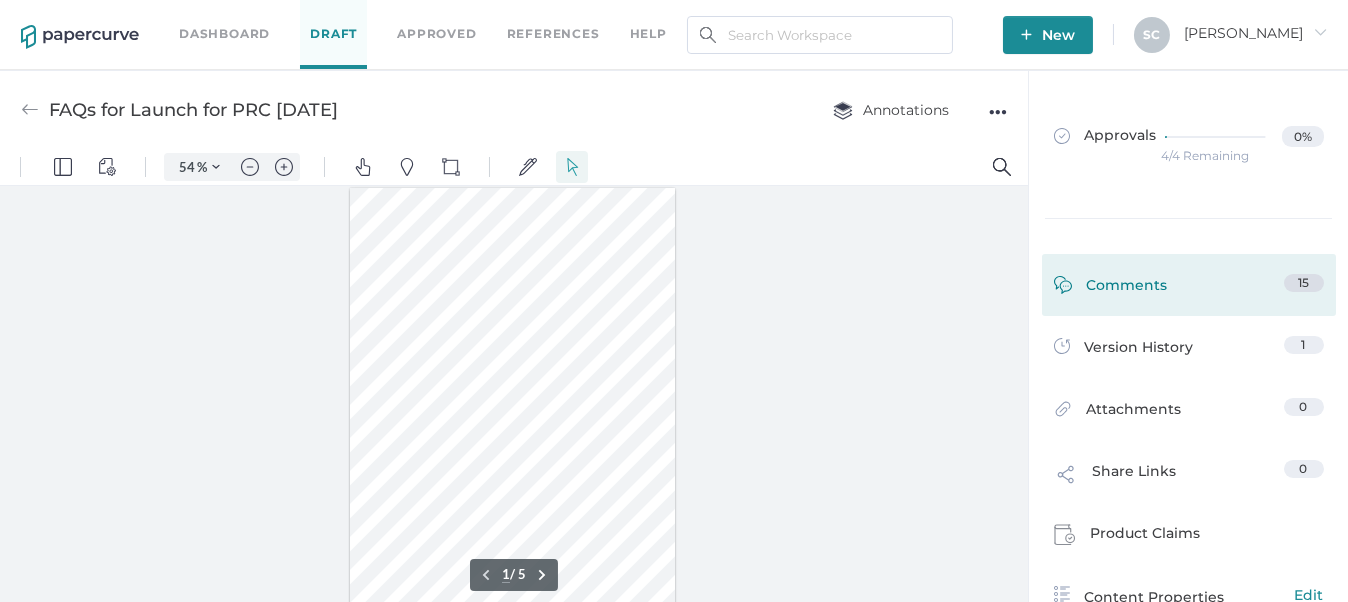 click on "Comments 15" at bounding box center [1189, 289] 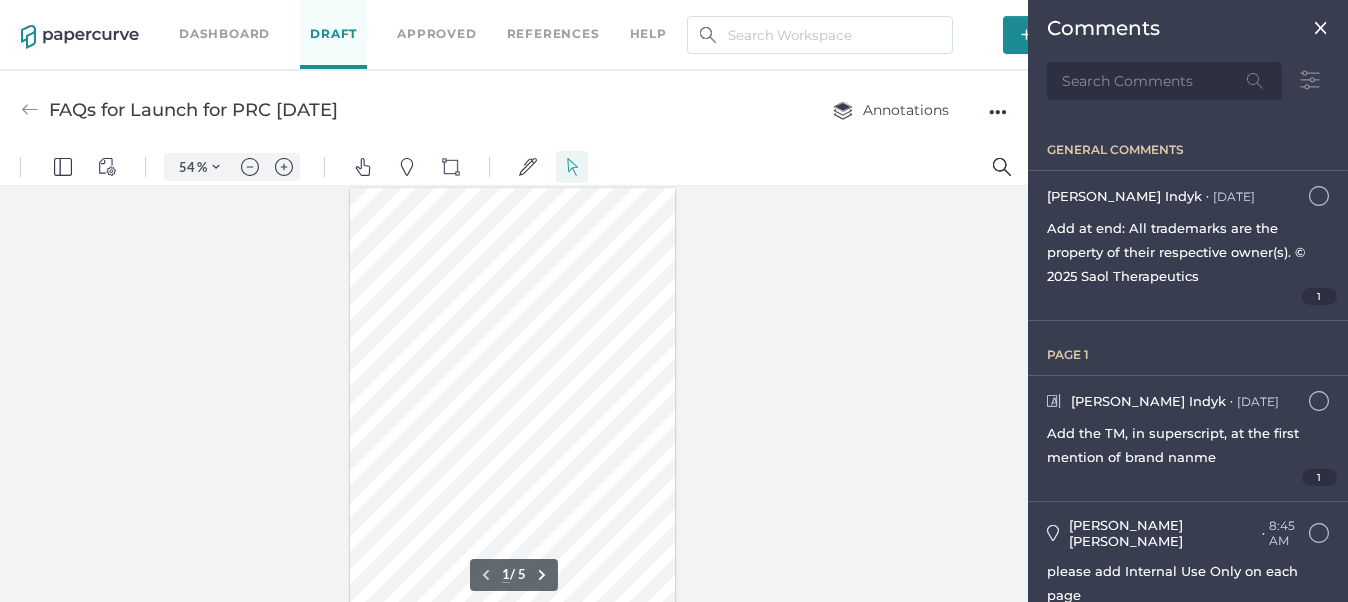 scroll, scrollTop: 183, scrollLeft: 0, axis: vertical 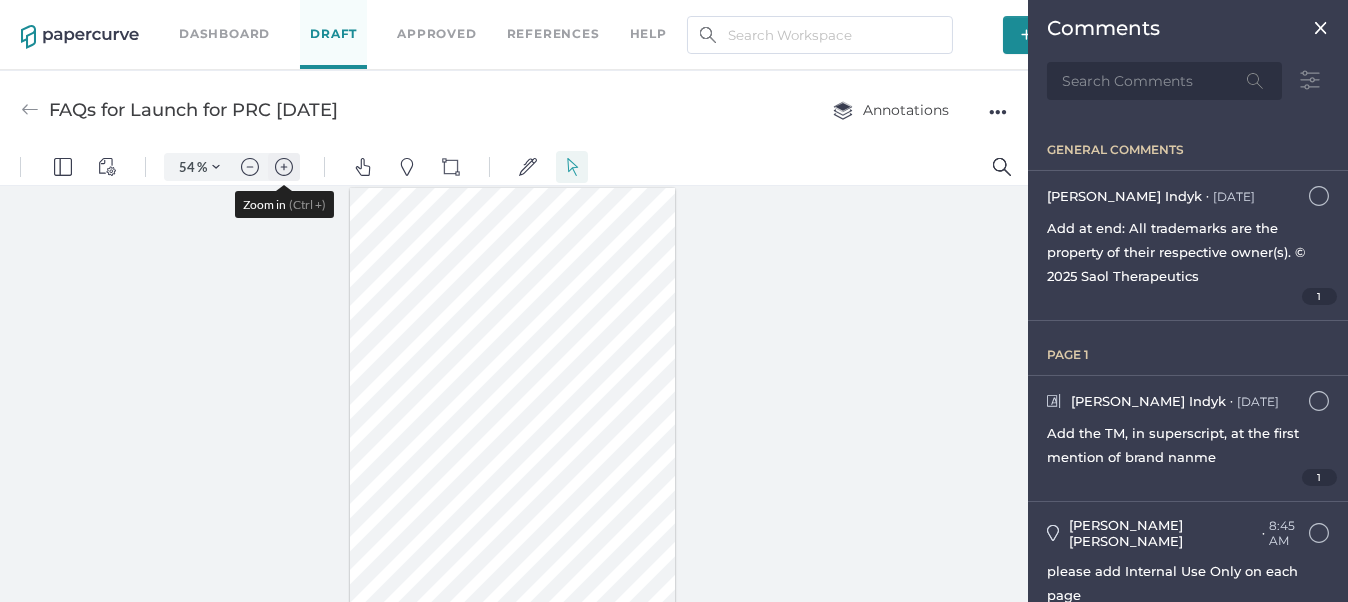click at bounding box center [284, 167] 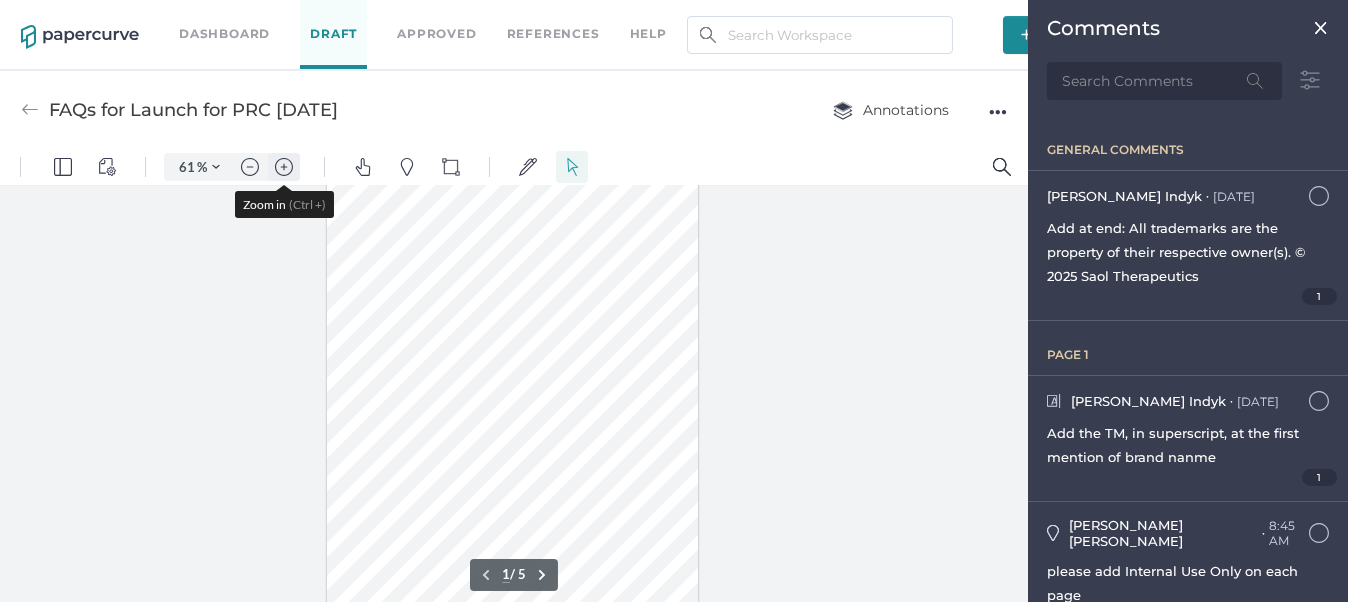 click at bounding box center (284, 167) 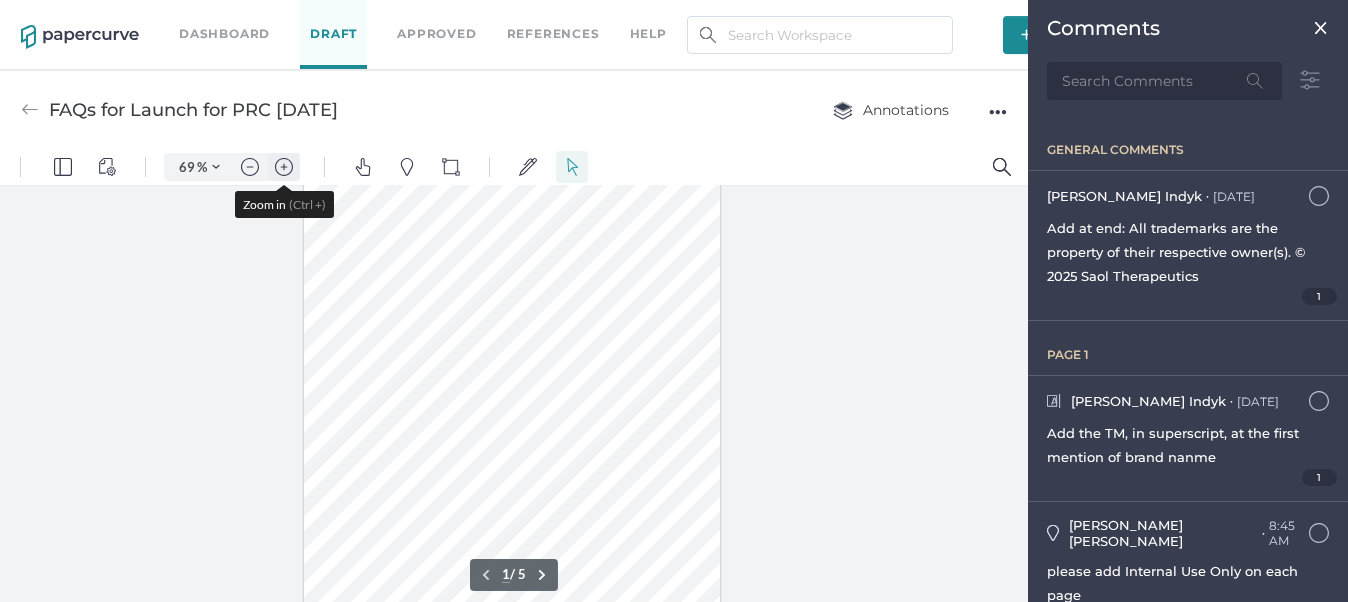 click at bounding box center [284, 167] 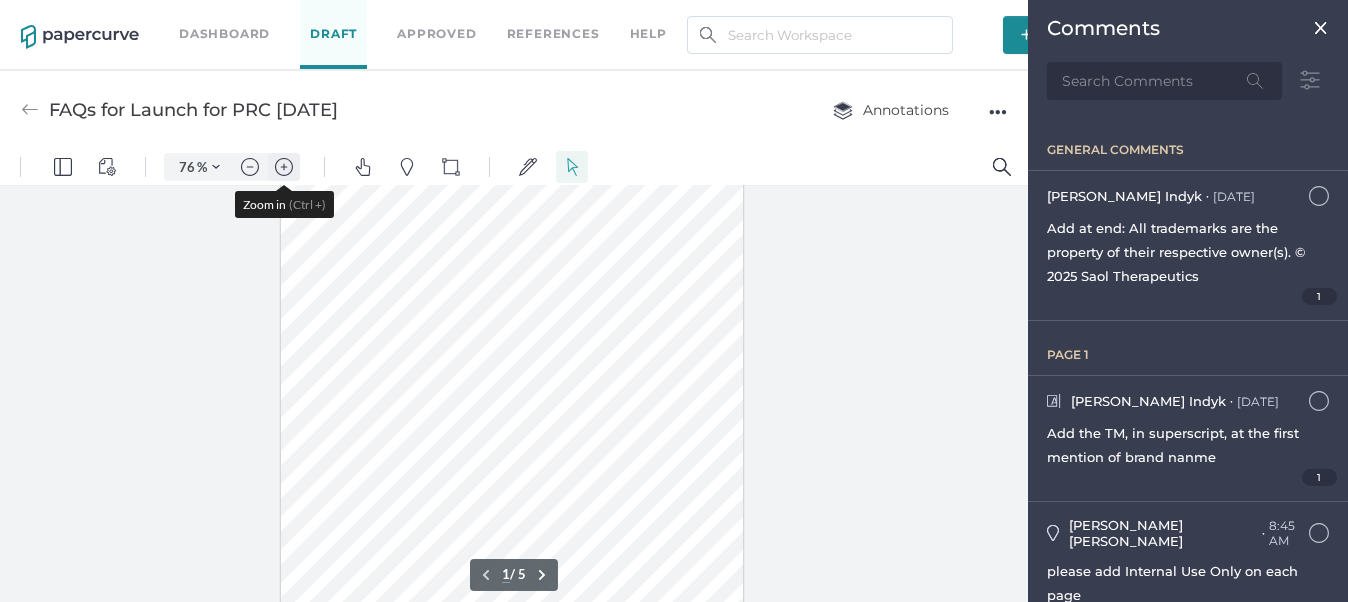 scroll, scrollTop: 82, scrollLeft: 0, axis: vertical 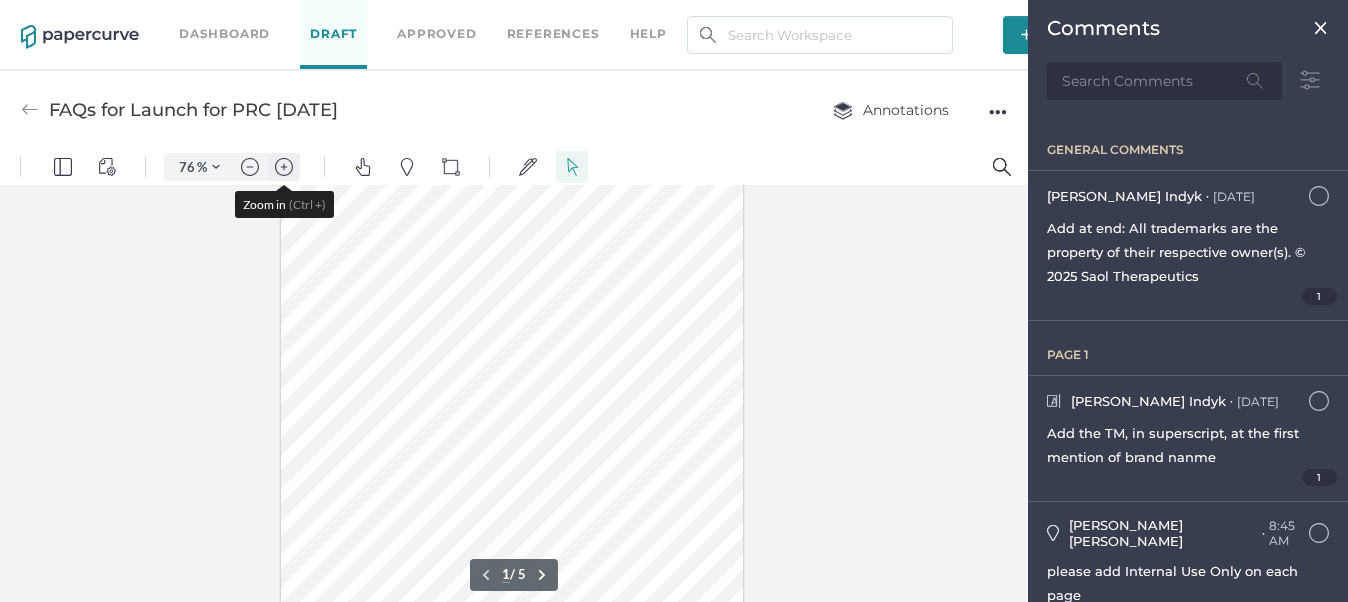 click at bounding box center (284, 167) 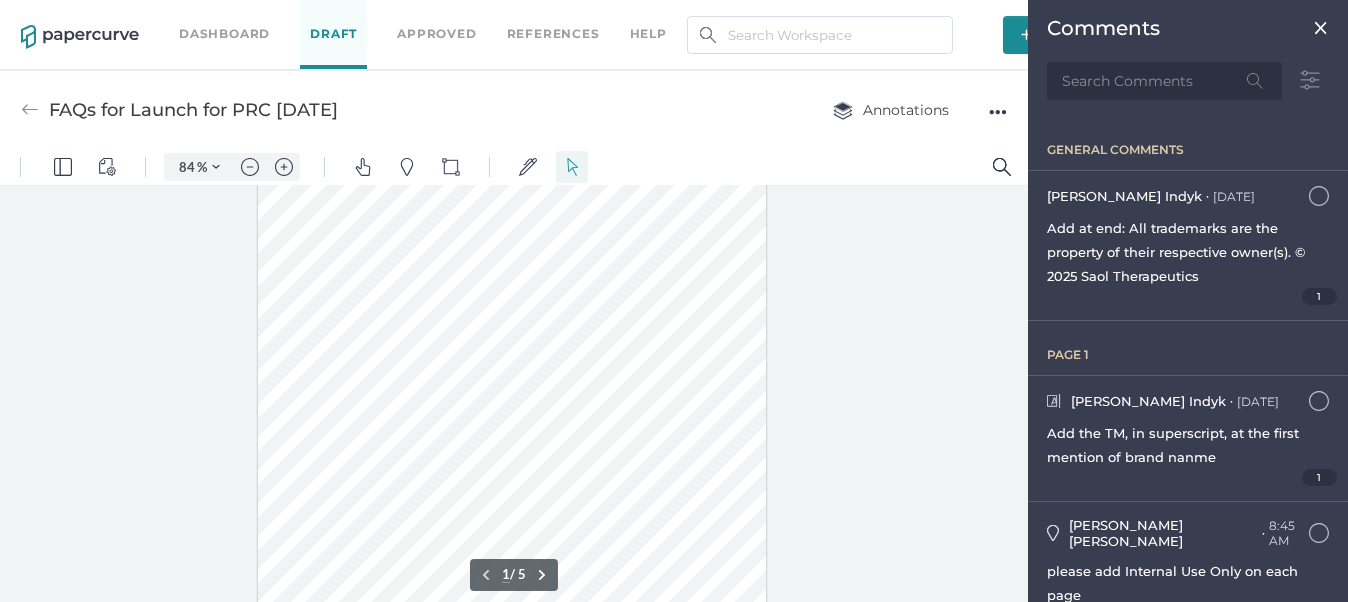 scroll, scrollTop: 100, scrollLeft: 0, axis: vertical 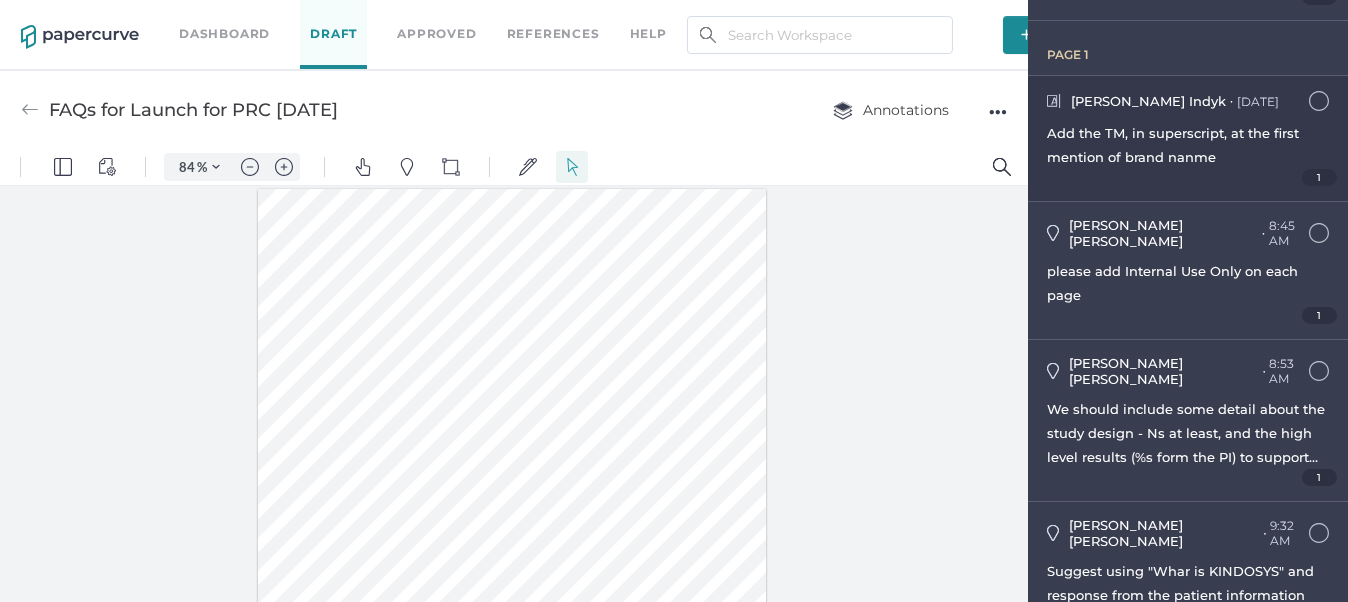 click on "1" at bounding box center (1188, 177) 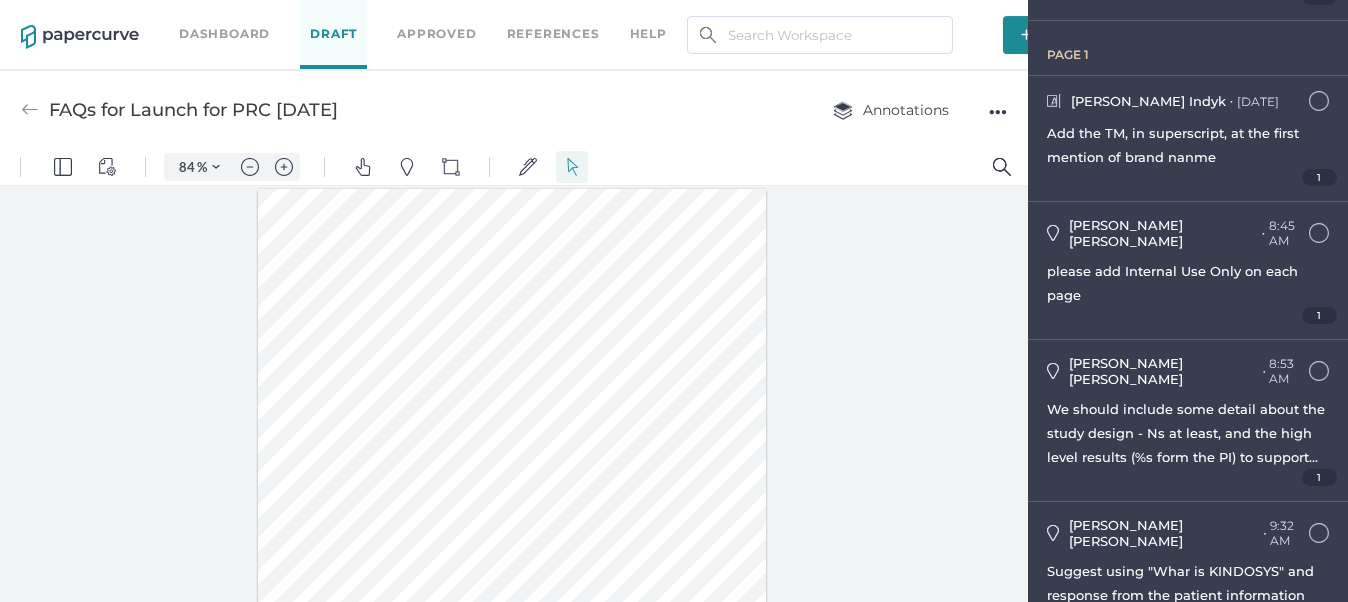 click at bounding box center (30, 110) 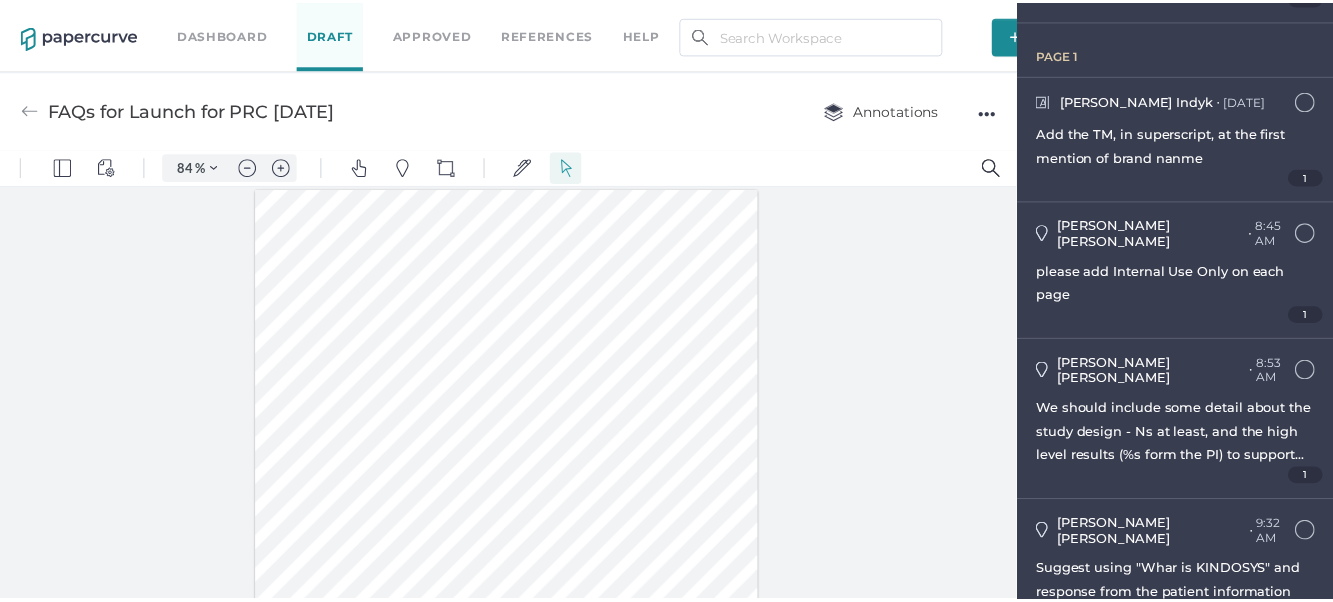 scroll, scrollTop: 8, scrollLeft: 0, axis: vertical 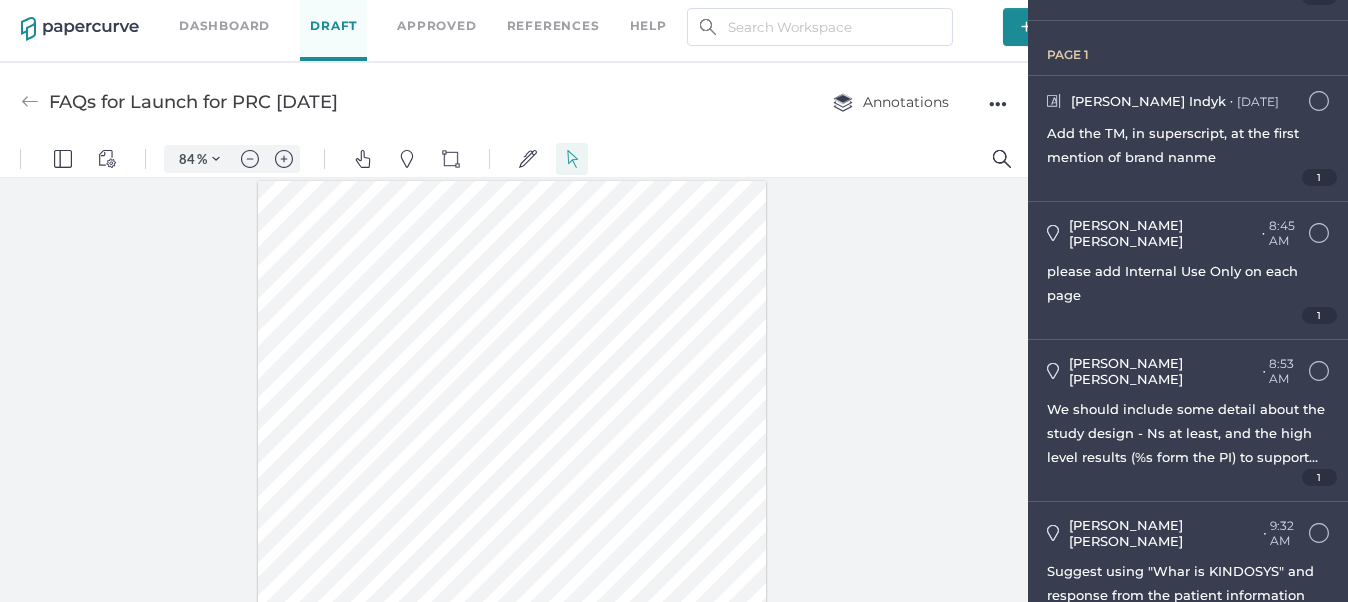click at bounding box center [30, 102] 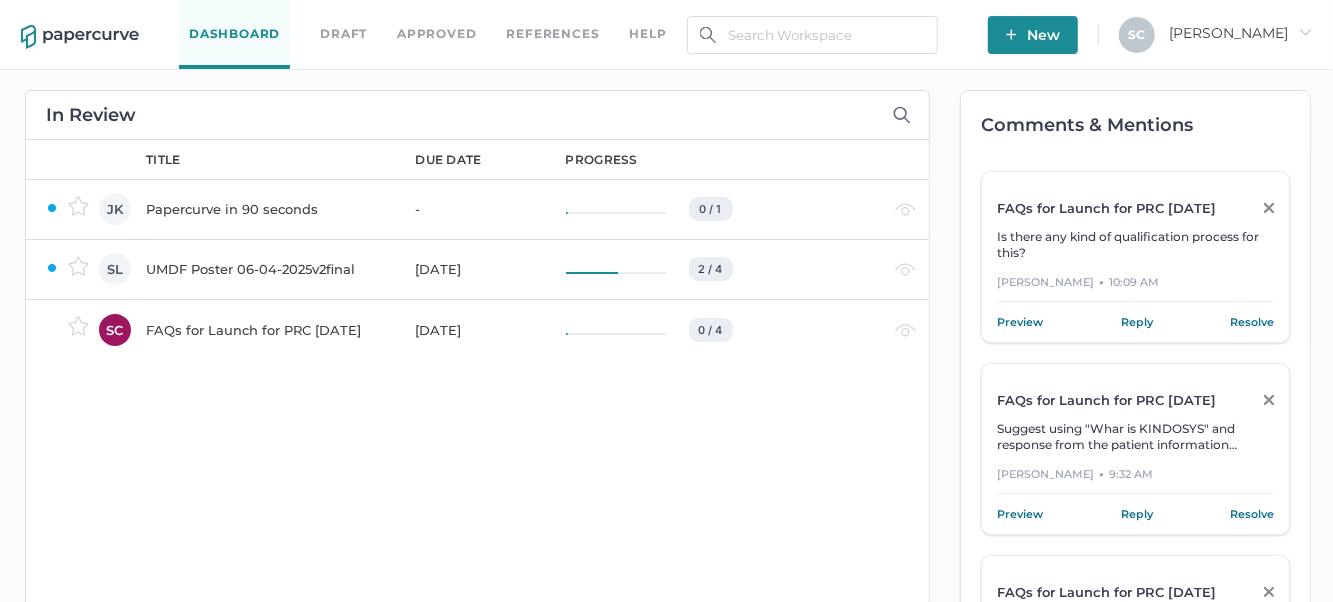 click on "FAQs for Launch for PRC [DATE]" at bounding box center [268, 330] 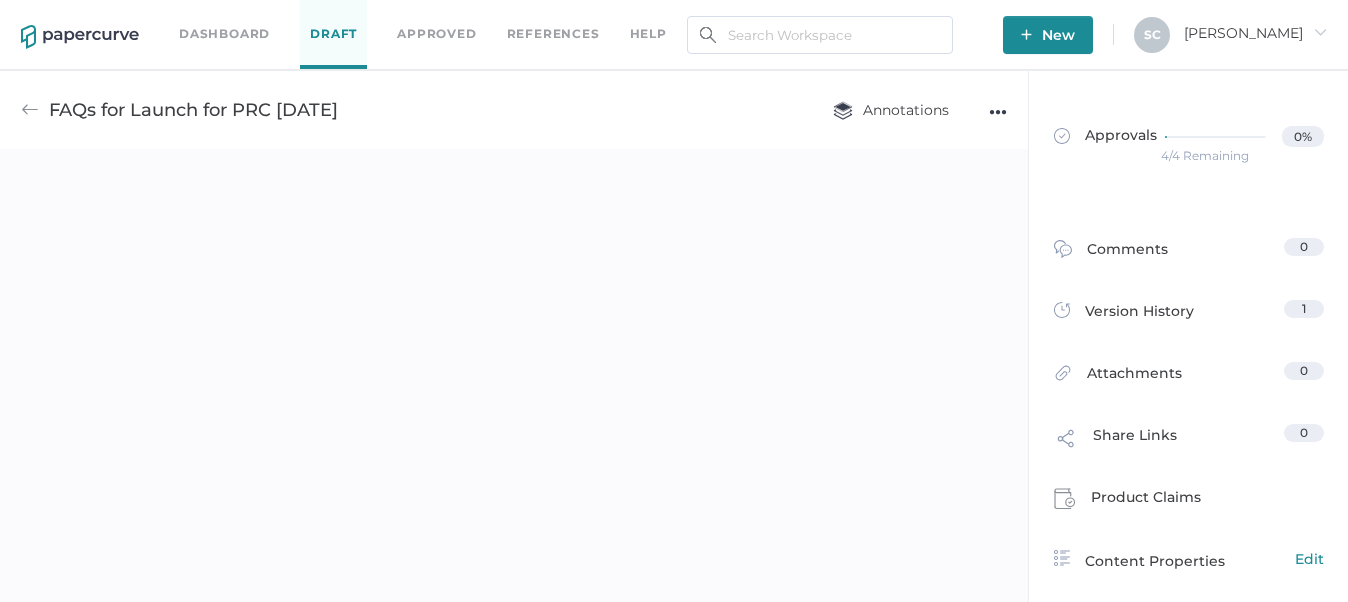 scroll, scrollTop: 0, scrollLeft: 0, axis: both 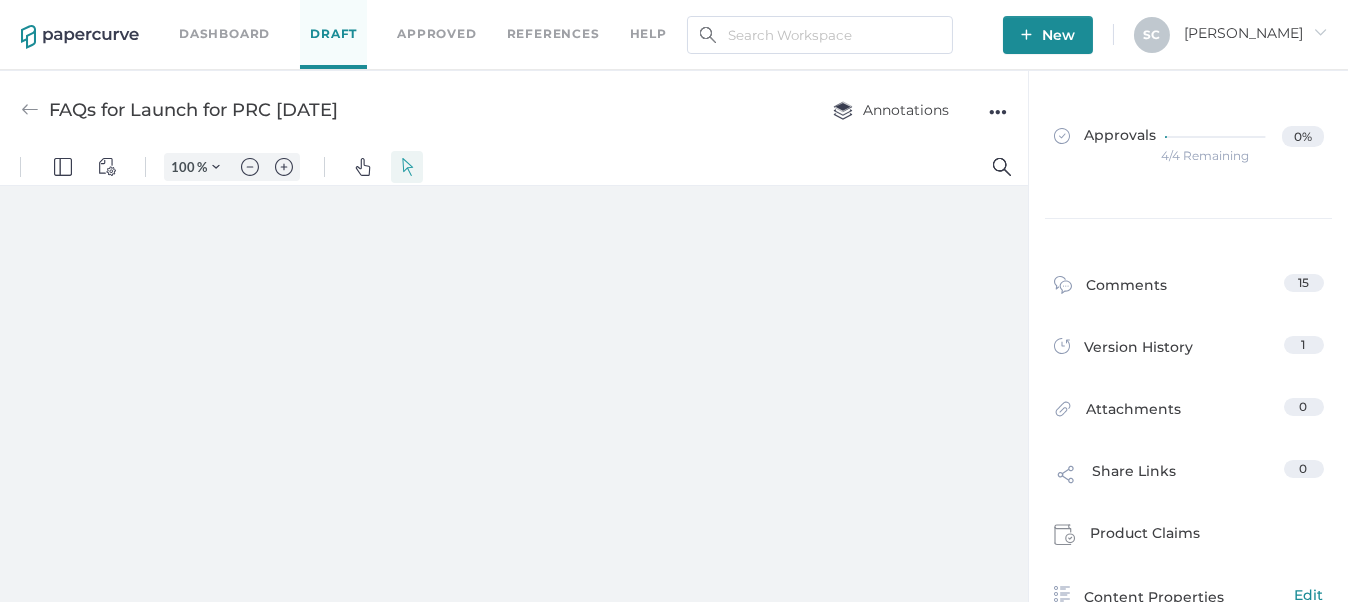 type on "84" 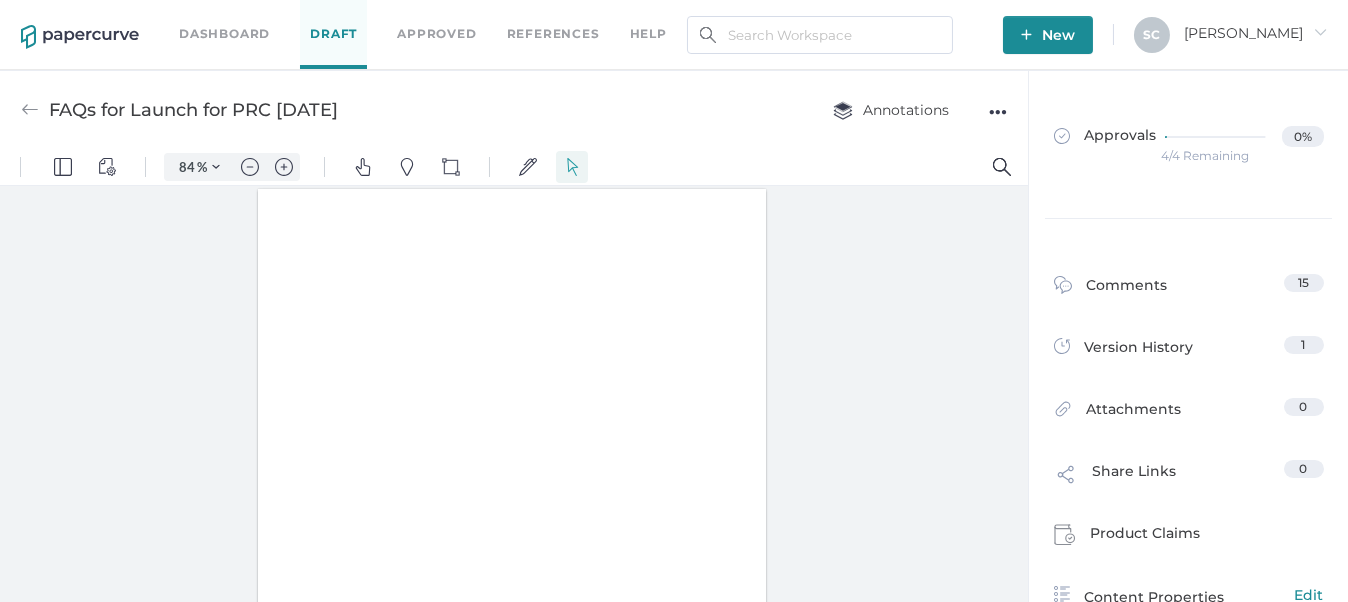 scroll, scrollTop: 0, scrollLeft: 0, axis: both 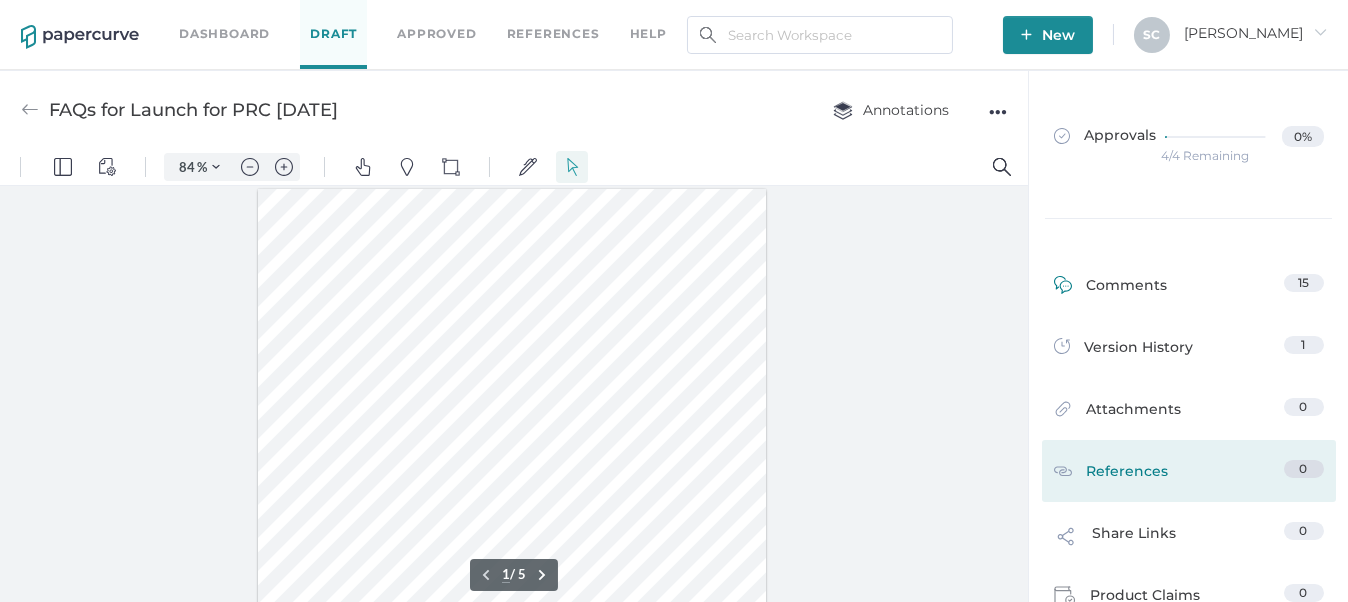 click on "Comments" at bounding box center (1111, 289) 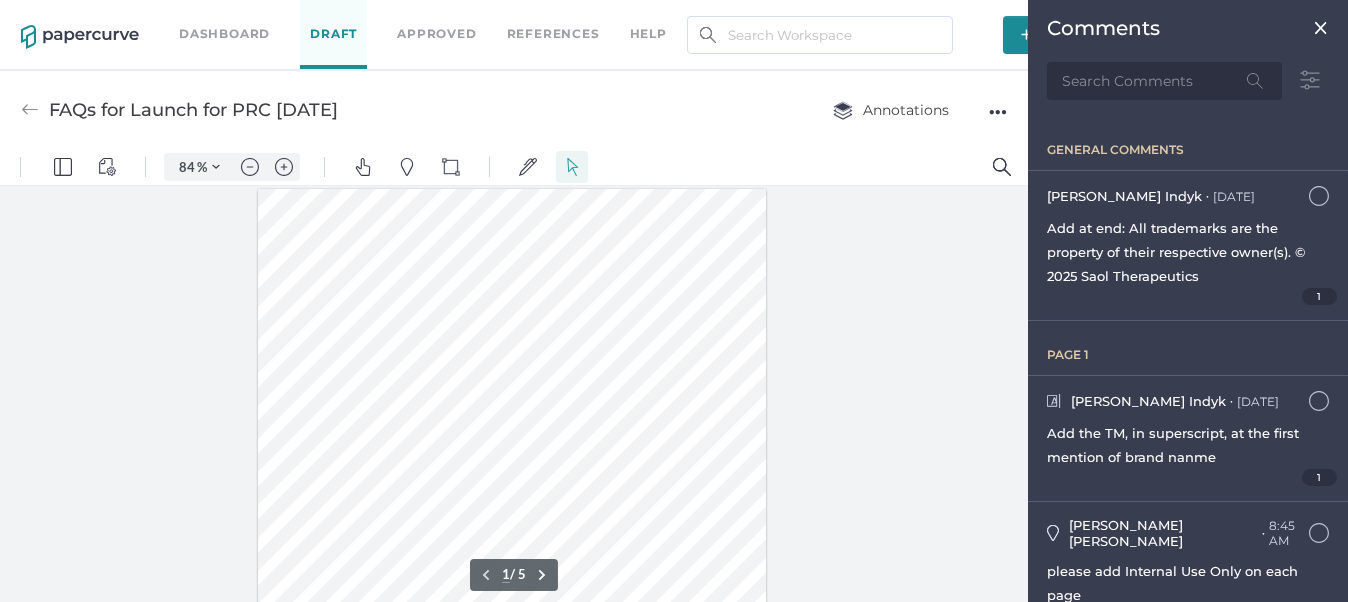 scroll, scrollTop: 183, scrollLeft: 0, axis: vertical 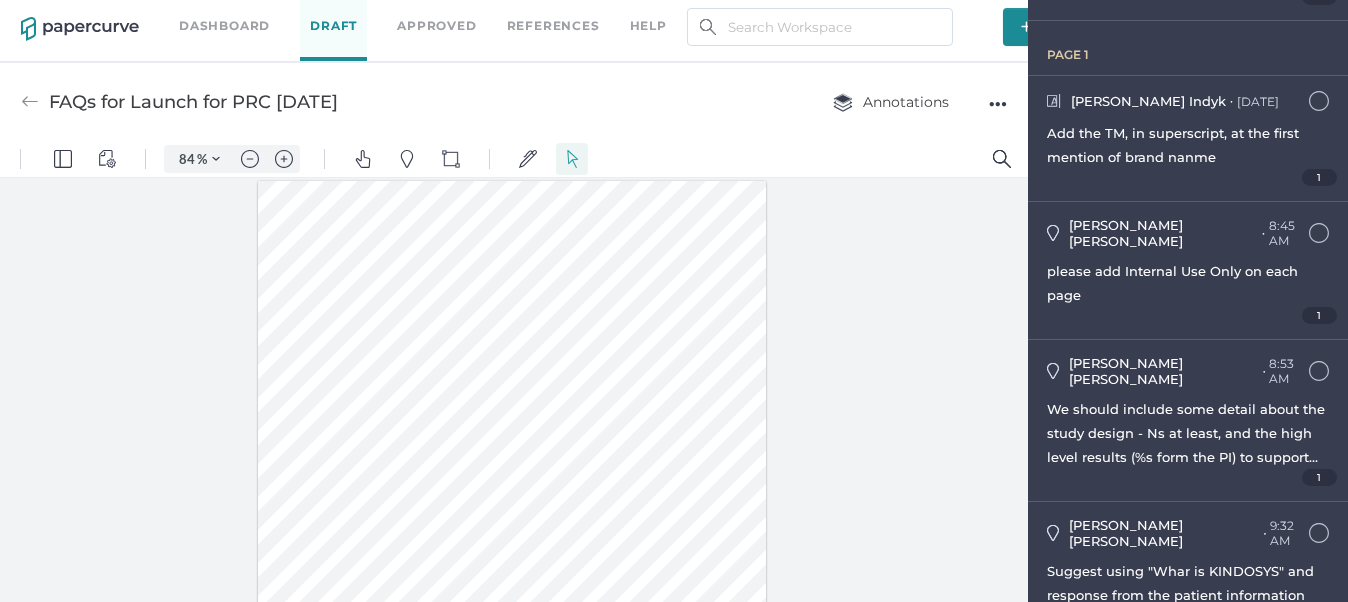 click at bounding box center [512, 510] 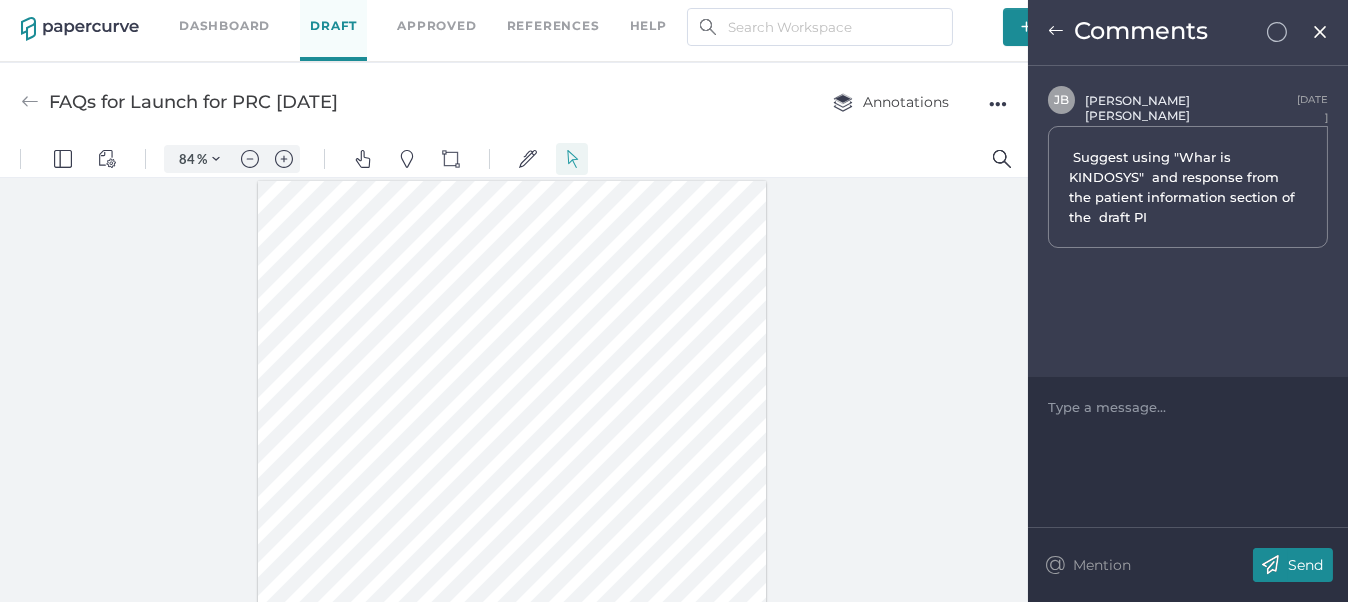 click at bounding box center [1056, 31] 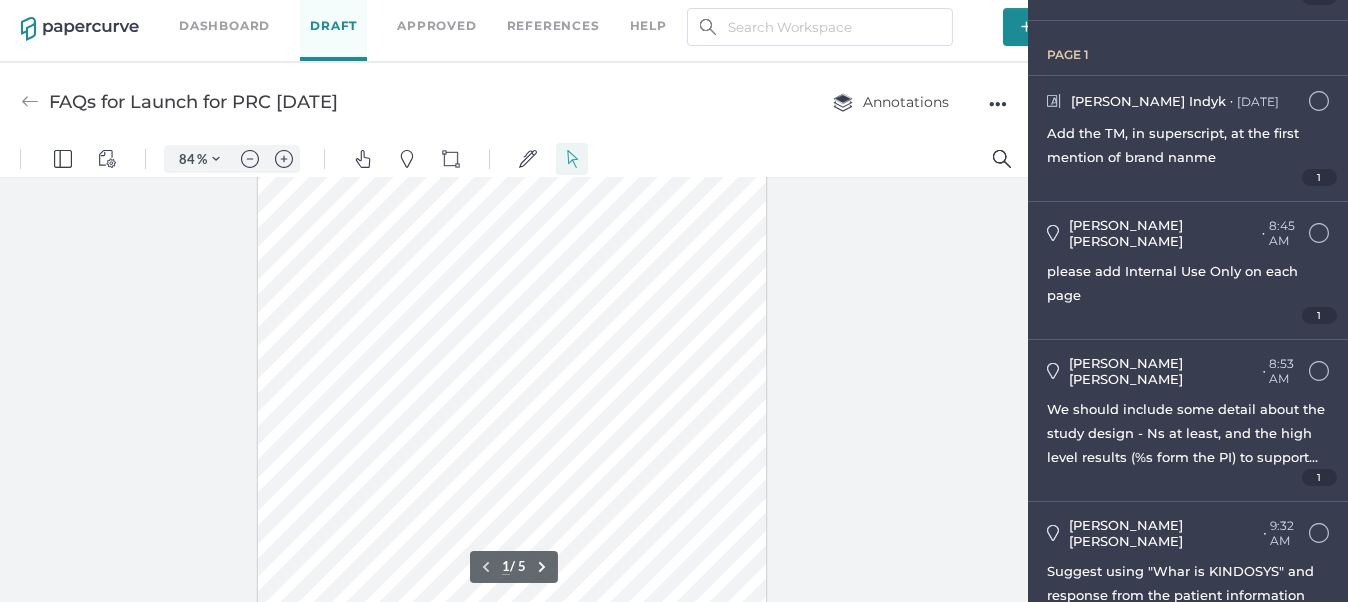 scroll, scrollTop: 200, scrollLeft: 0, axis: vertical 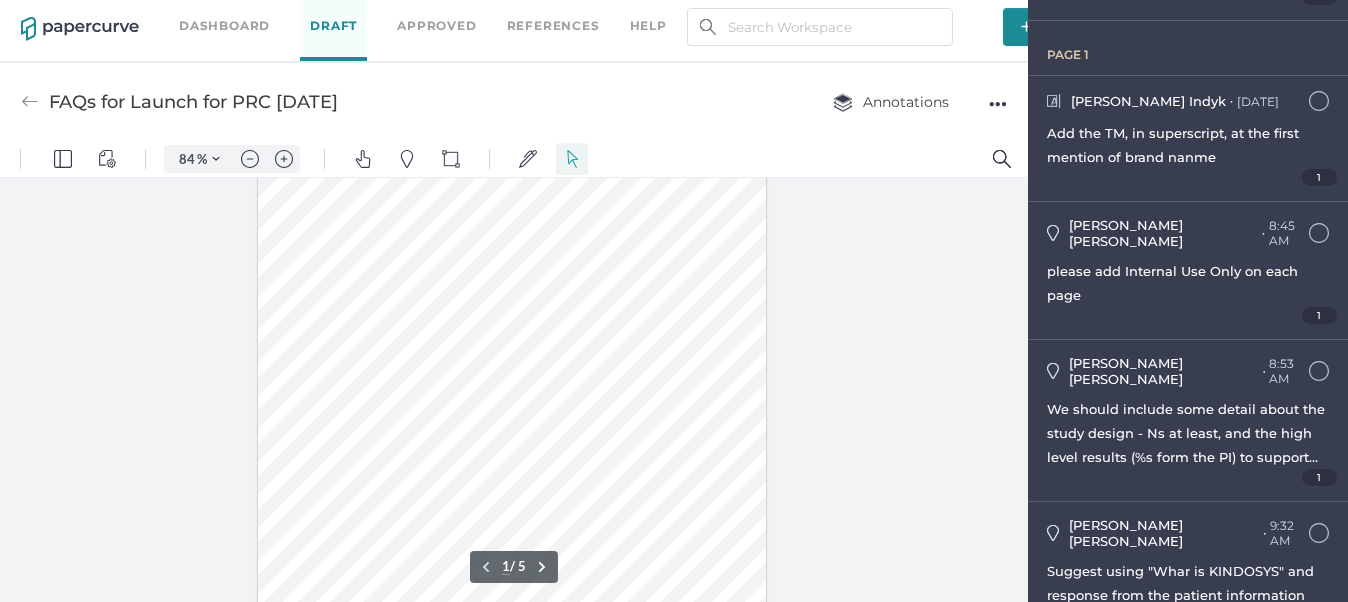 click at bounding box center [512, 310] 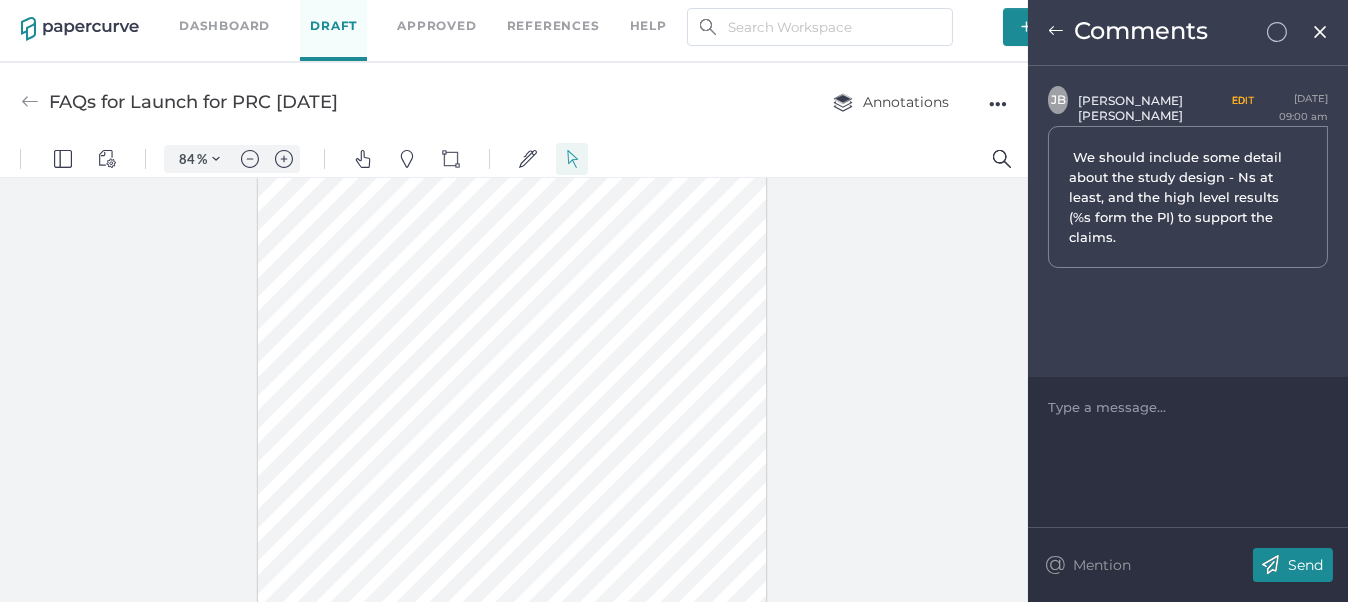 click at bounding box center [1056, 31] 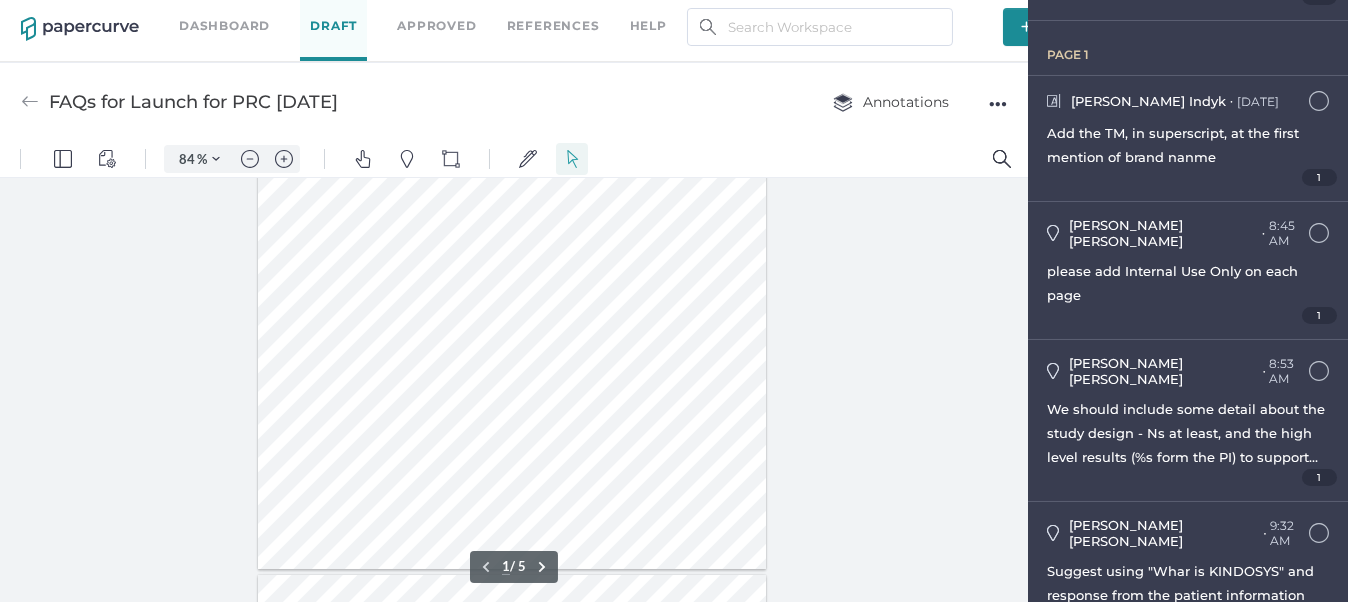 scroll, scrollTop: 301, scrollLeft: 0, axis: vertical 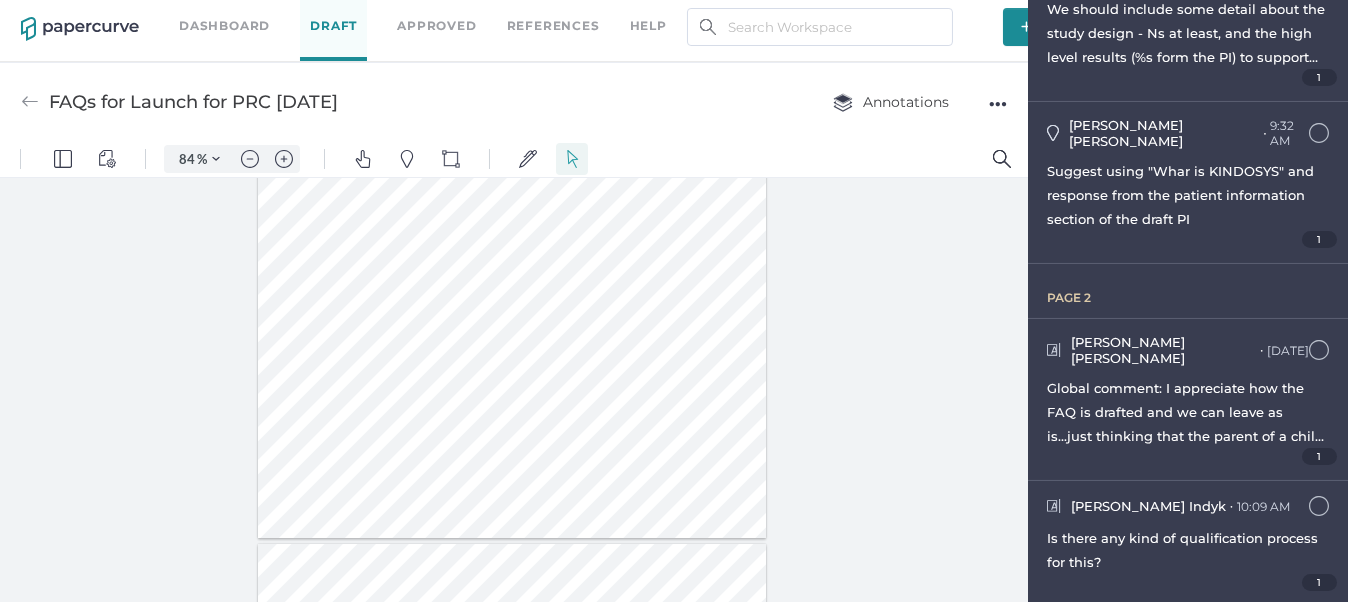 click at bounding box center [512, 209] 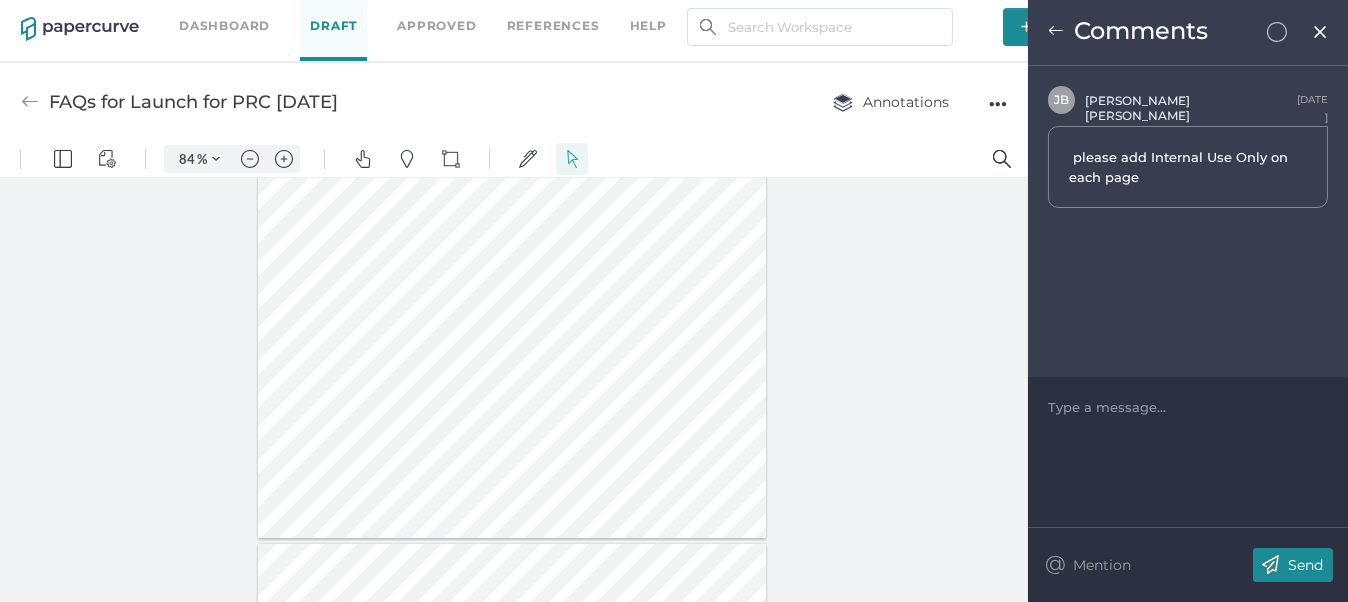 click at bounding box center [512, 209] 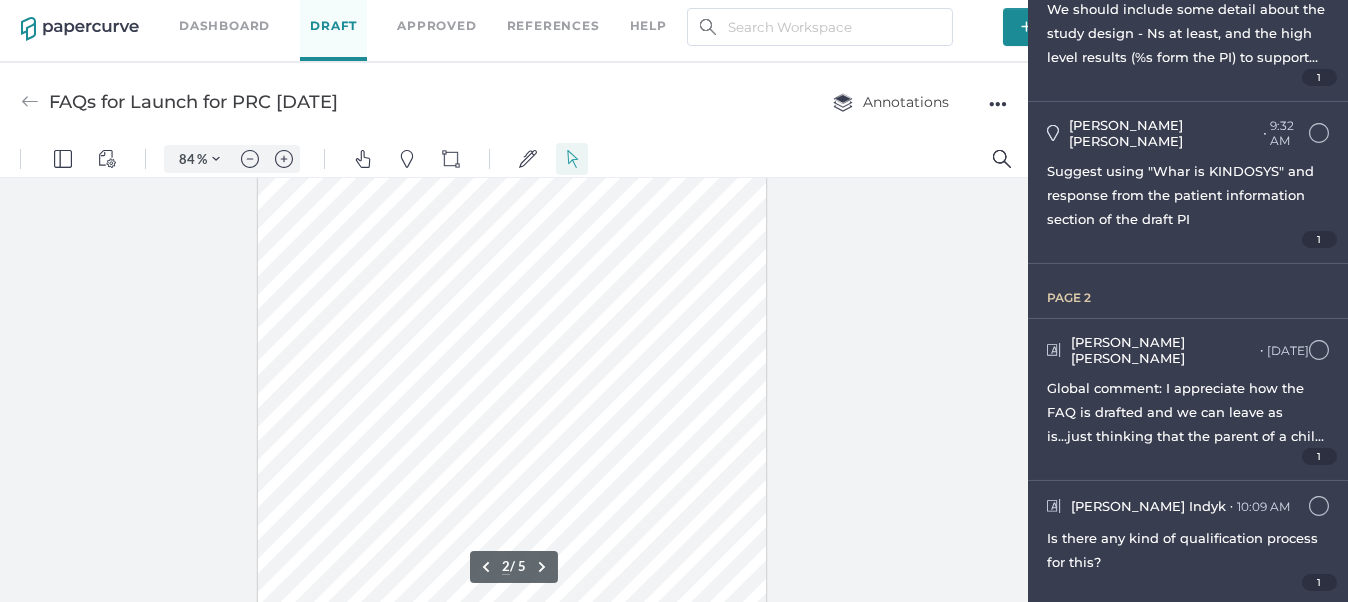 scroll, scrollTop: 901, scrollLeft: 0, axis: vertical 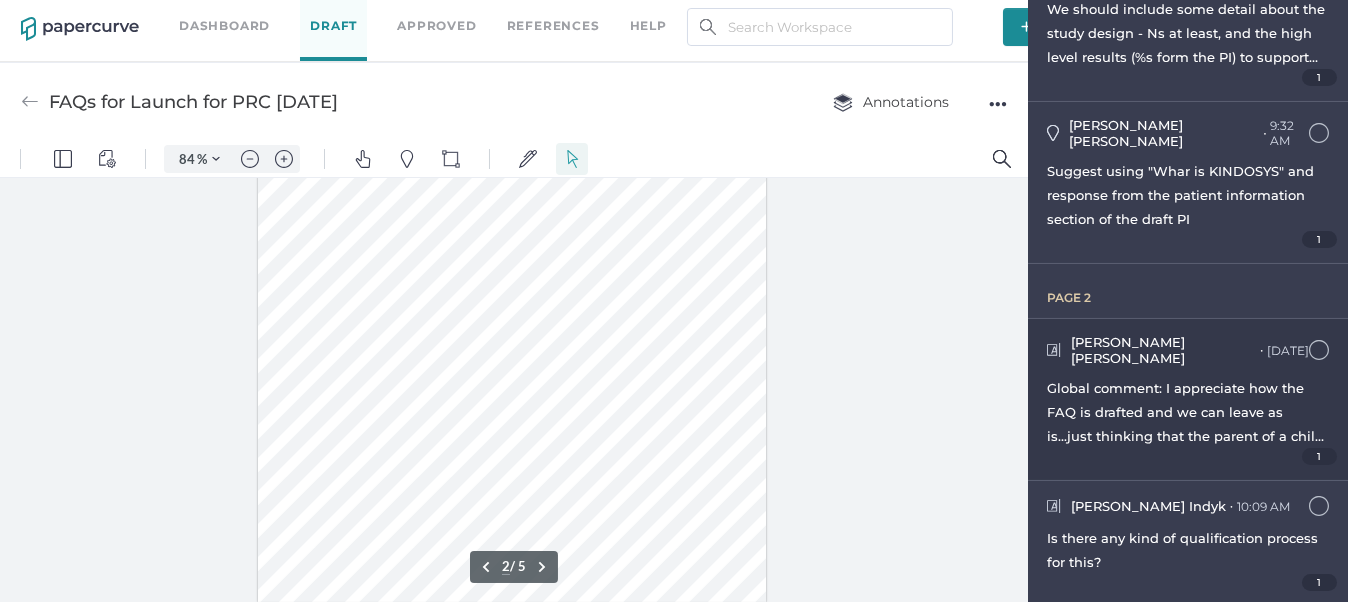 click on "1" at bounding box center [1188, 456] 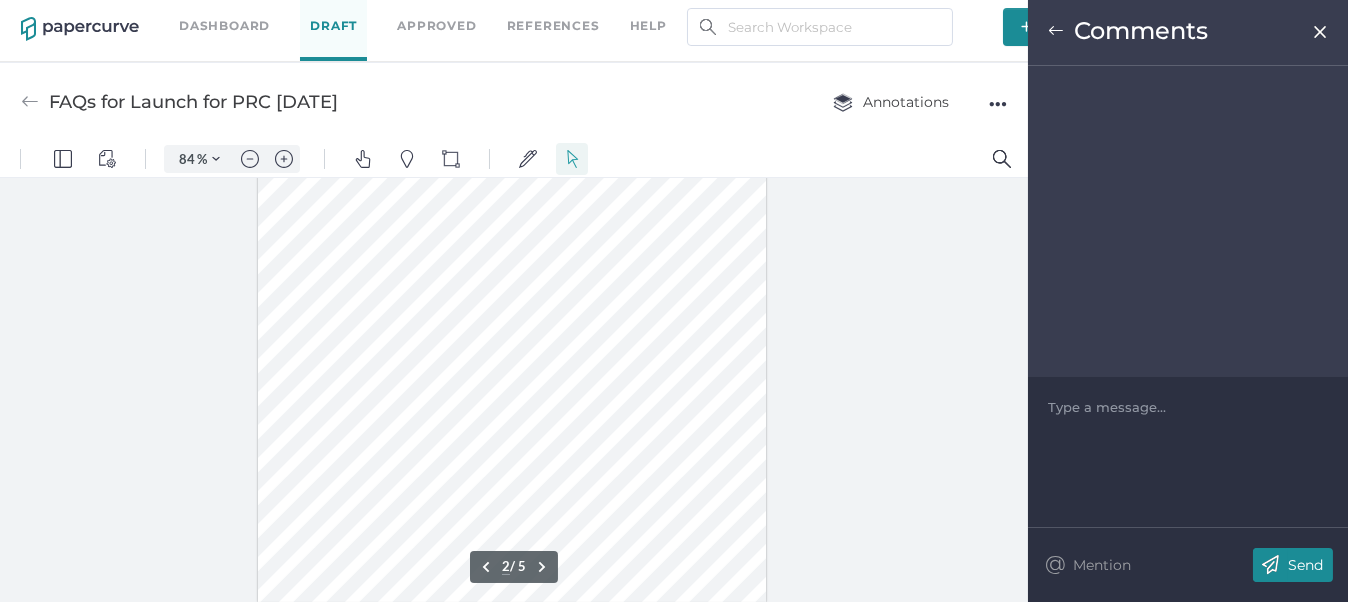 scroll, scrollTop: 835, scrollLeft: 0, axis: vertical 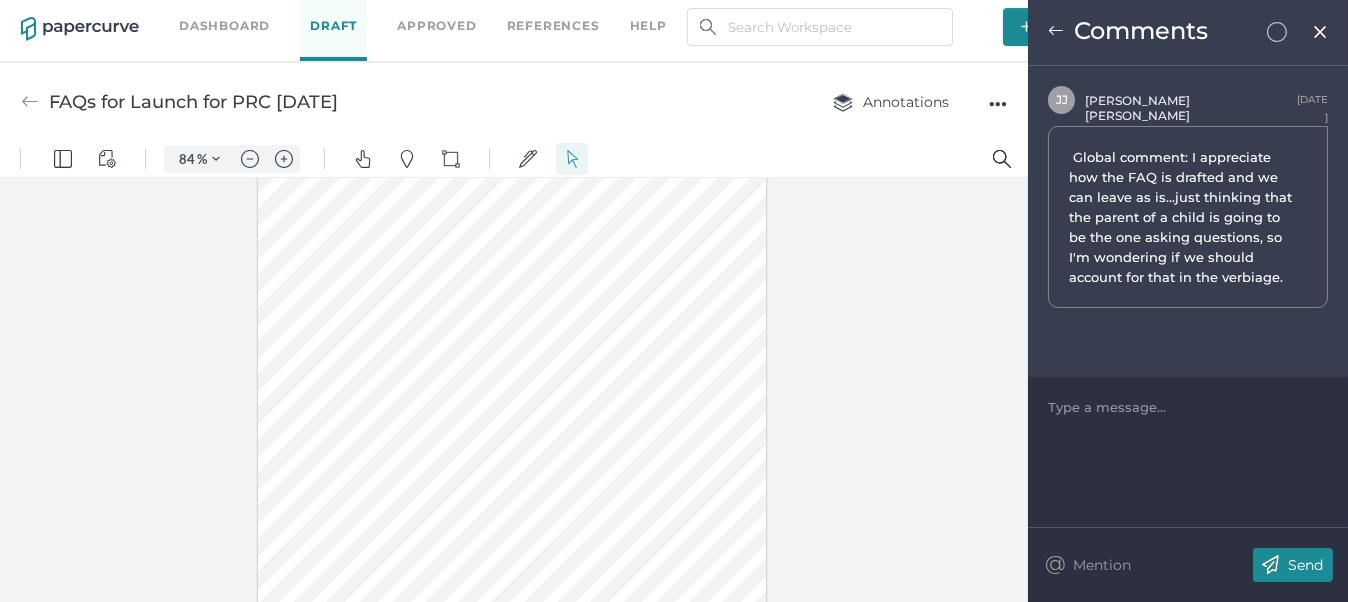 click at bounding box center [1056, 31] 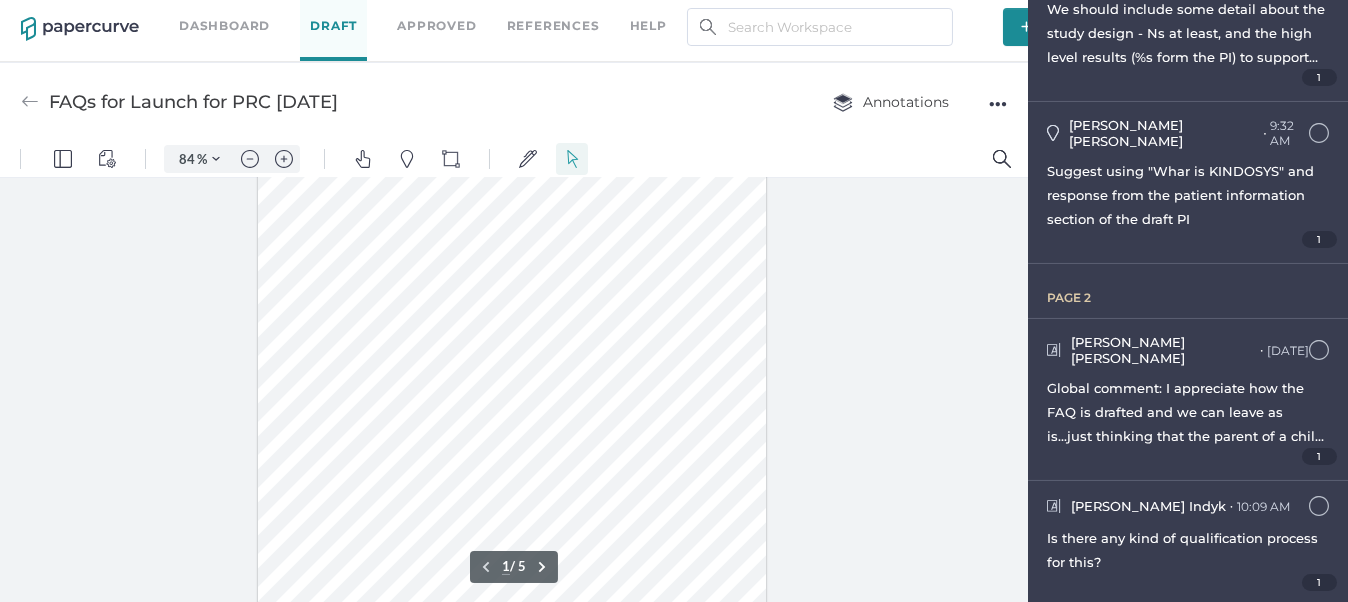 scroll, scrollTop: 0, scrollLeft: 0, axis: both 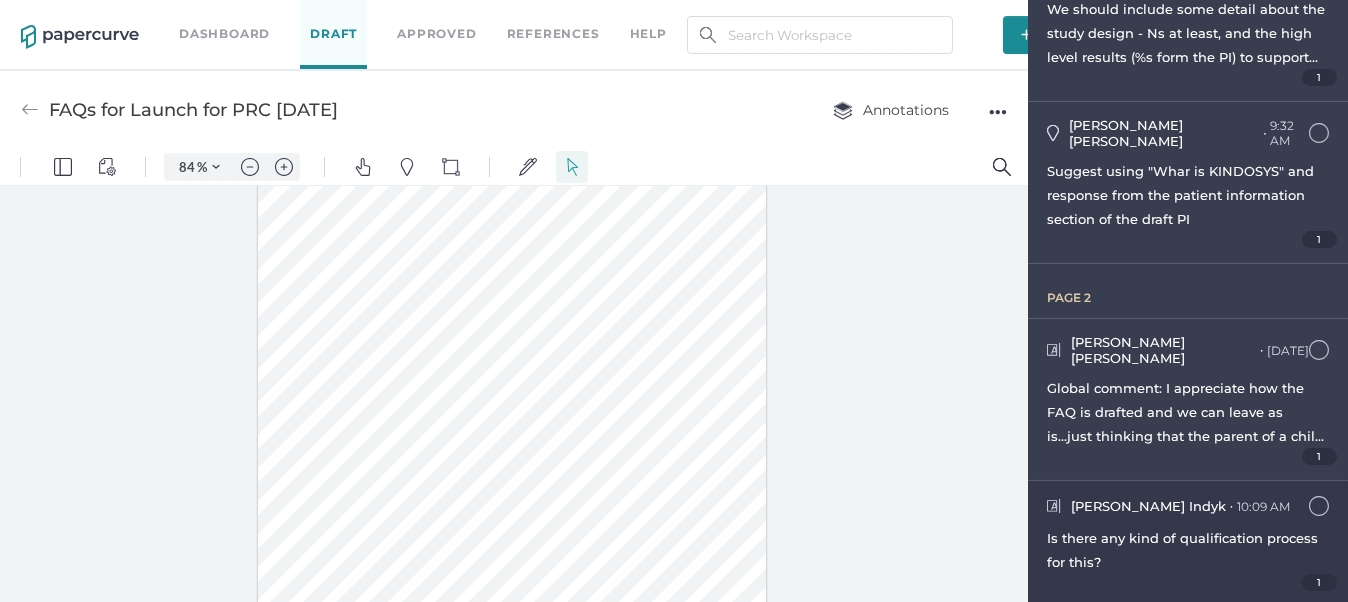 click on "Is there any kind of qualification process for this?" at bounding box center (1188, 550) 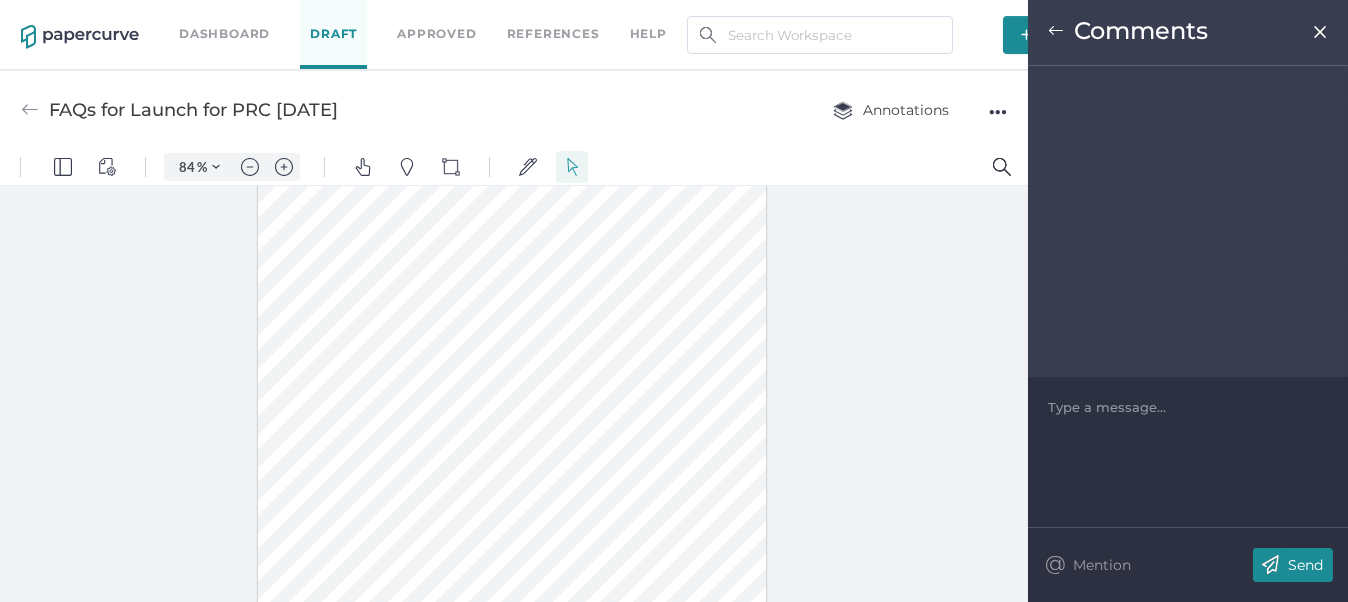 scroll, scrollTop: 1037, scrollLeft: 0, axis: vertical 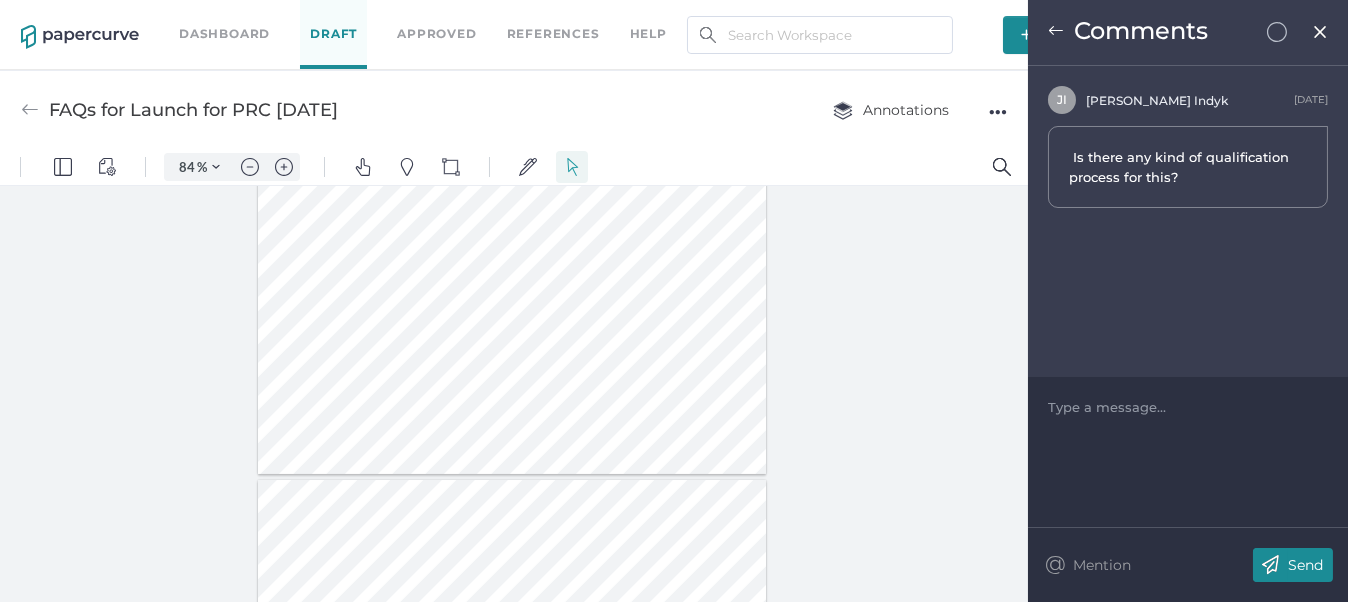 click at bounding box center (1056, 31) 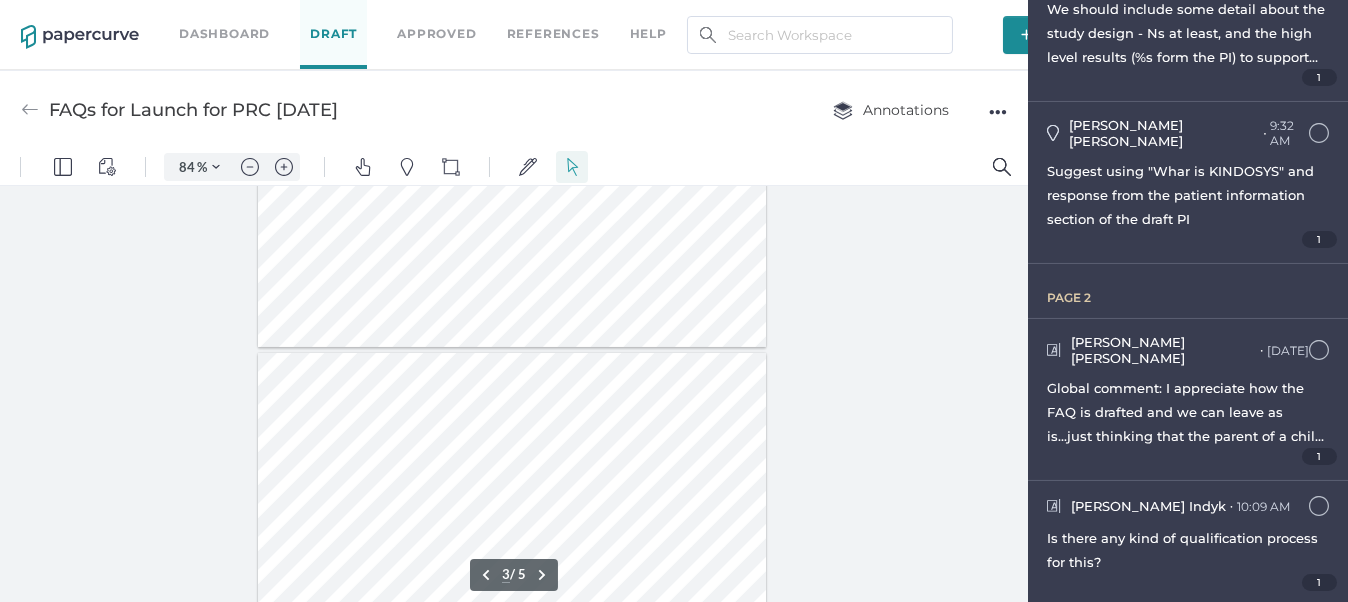 scroll, scrollTop: 1138, scrollLeft: 0, axis: vertical 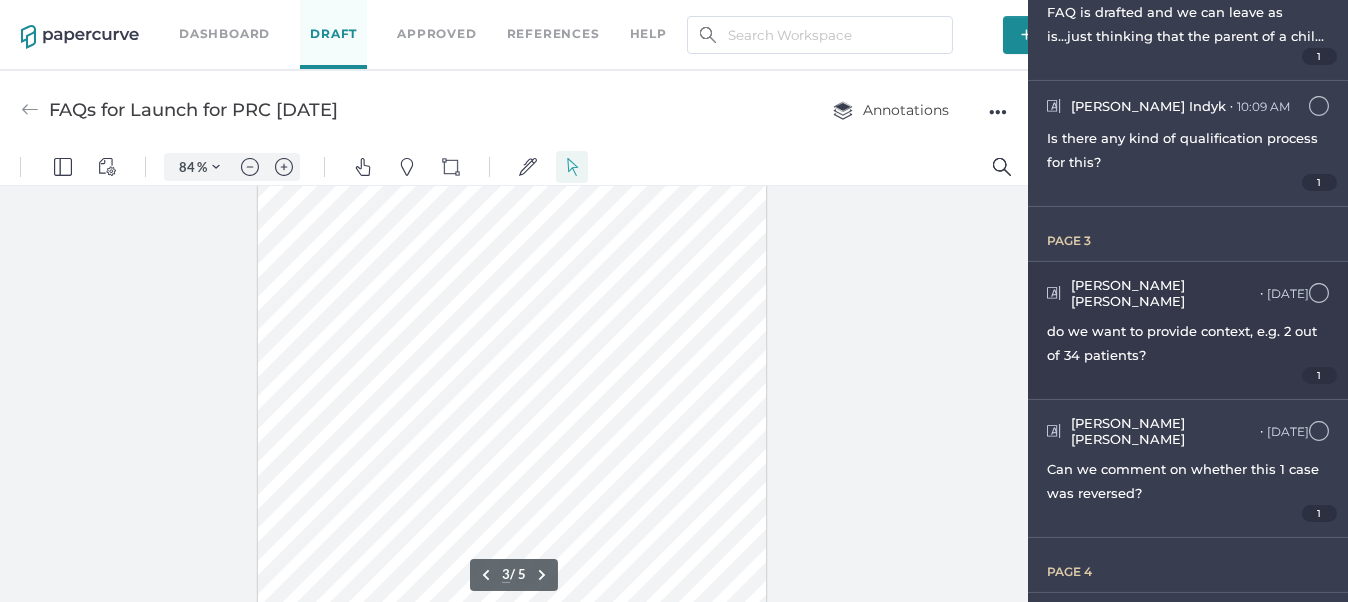 click on "do we want to provide context, e.g. 2 out of 34 patients?" at bounding box center (1182, 343) 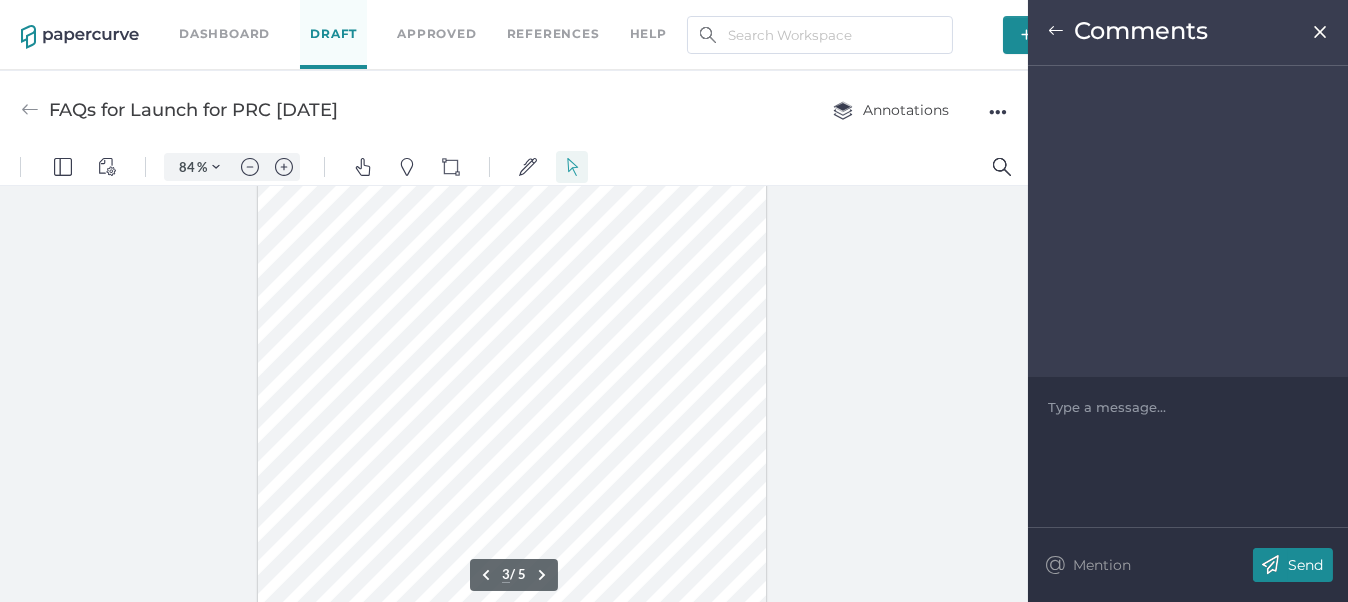 scroll, scrollTop: 1571, scrollLeft: 0, axis: vertical 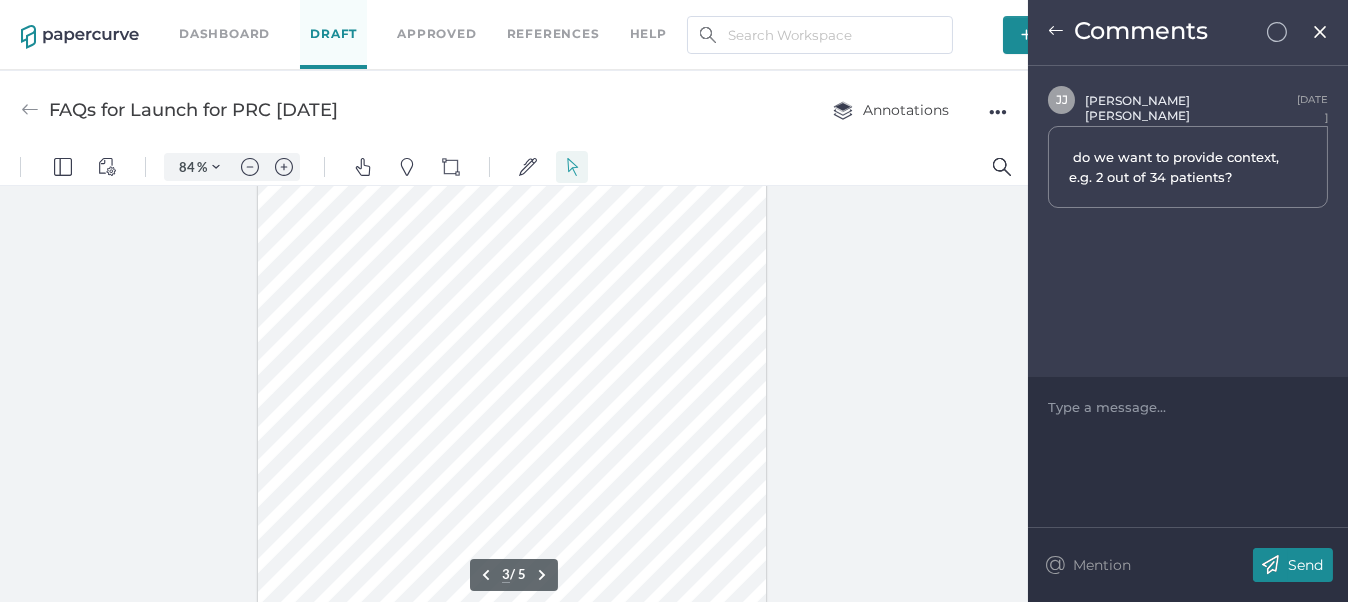 click at bounding box center (1056, 31) 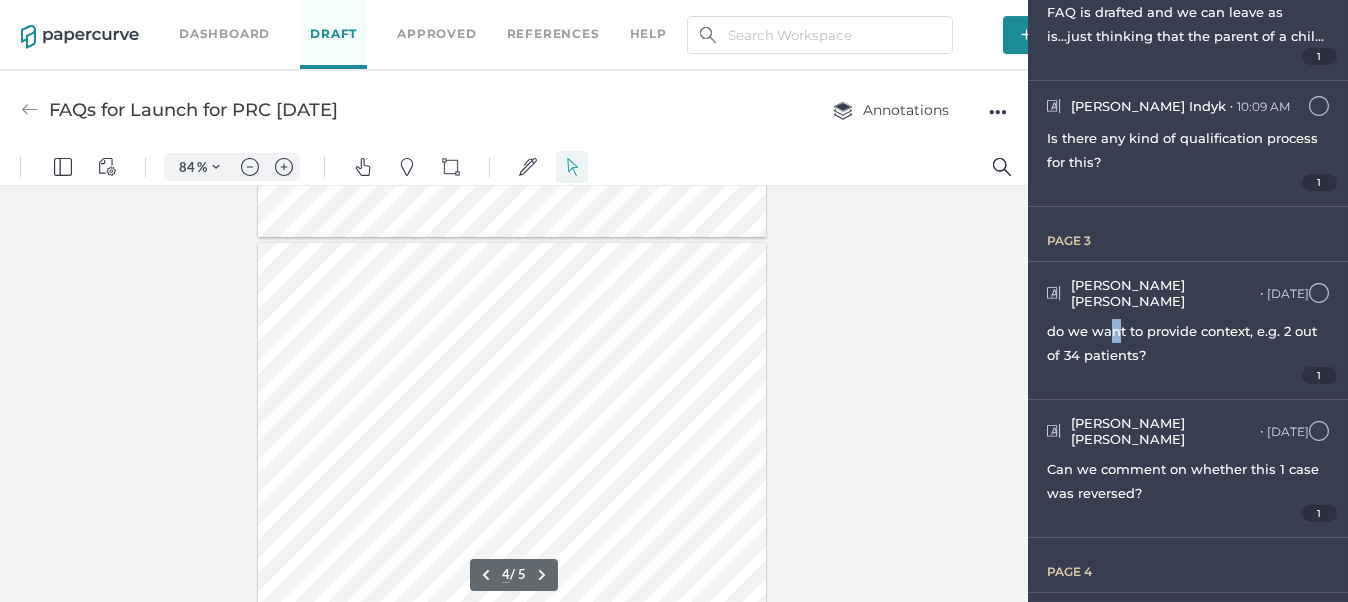 scroll, scrollTop: 1971, scrollLeft: 0, axis: vertical 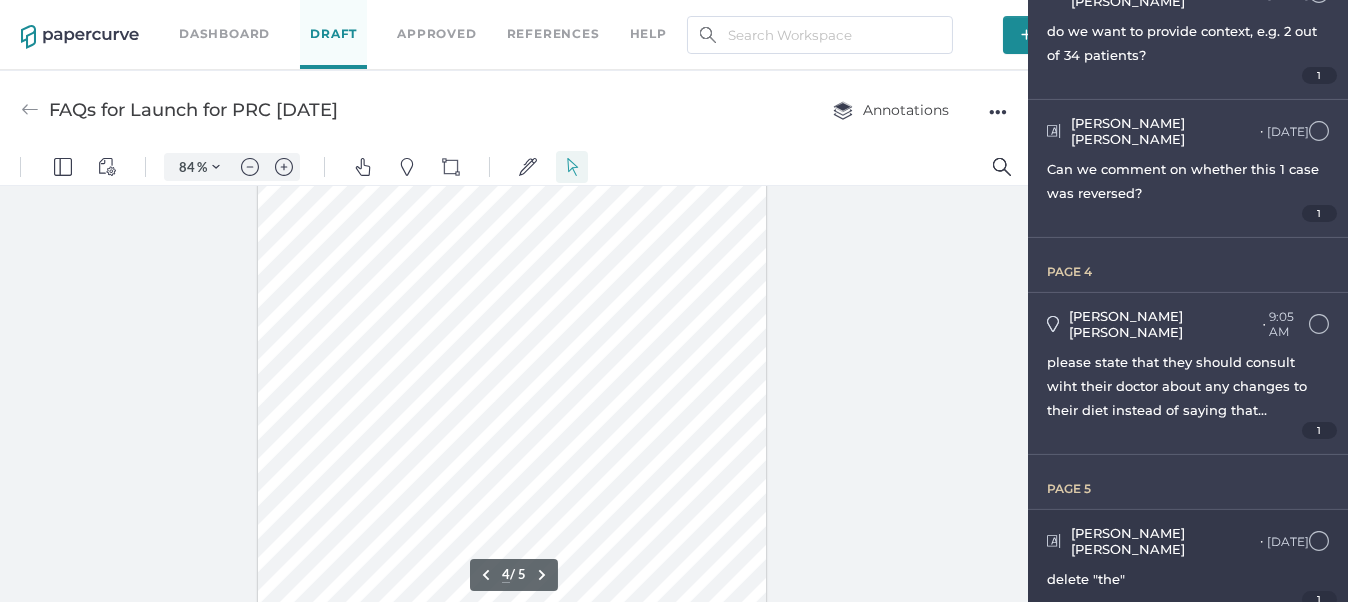 click on "[PERSON_NAME] ● [DATE] [DATE] 9:25am   delete "the"   1" at bounding box center (1188, 566) 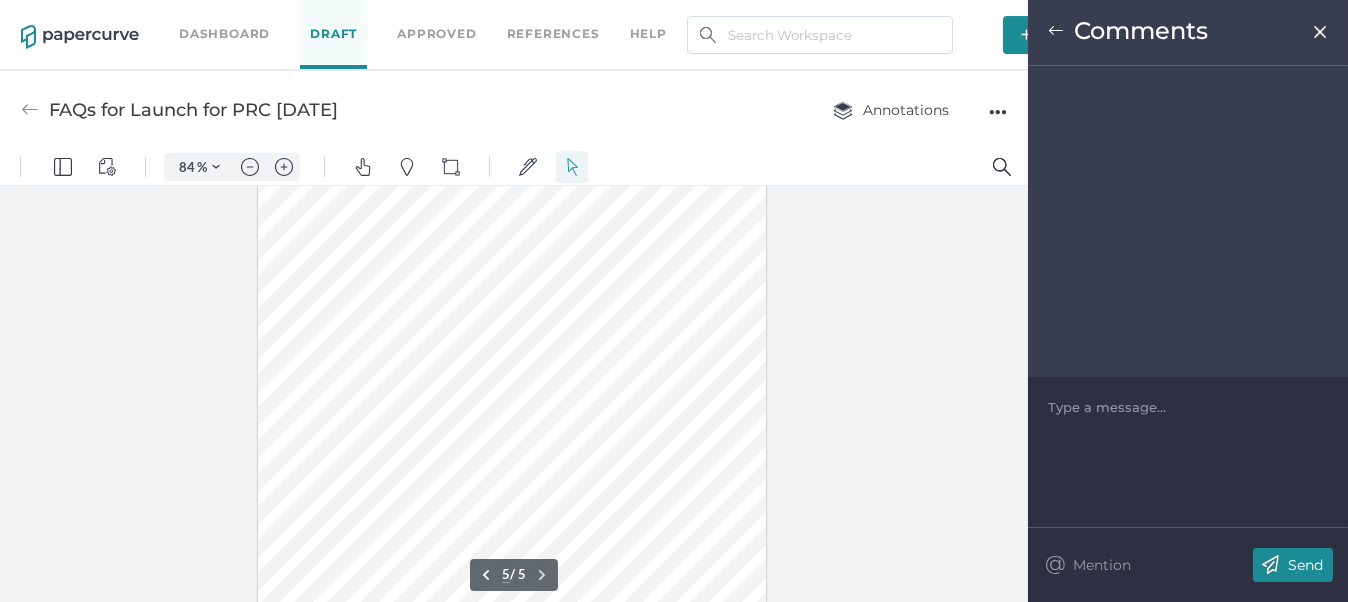 scroll, scrollTop: 2719, scrollLeft: 0, axis: vertical 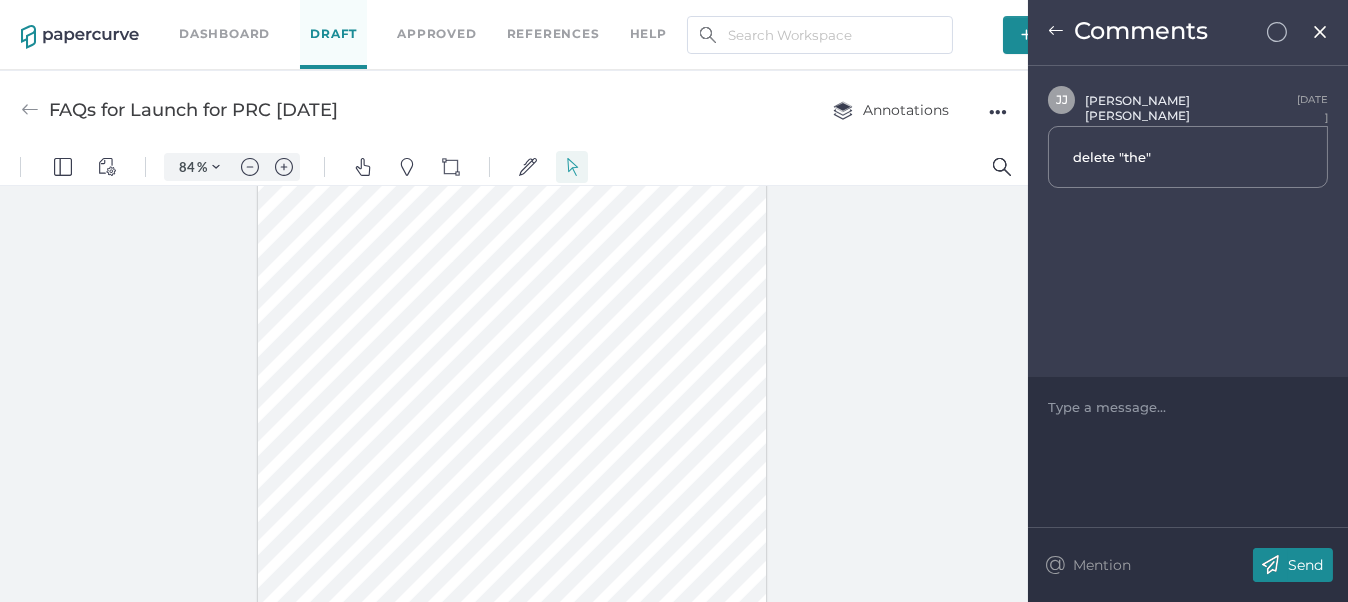 click at bounding box center (1056, 31) 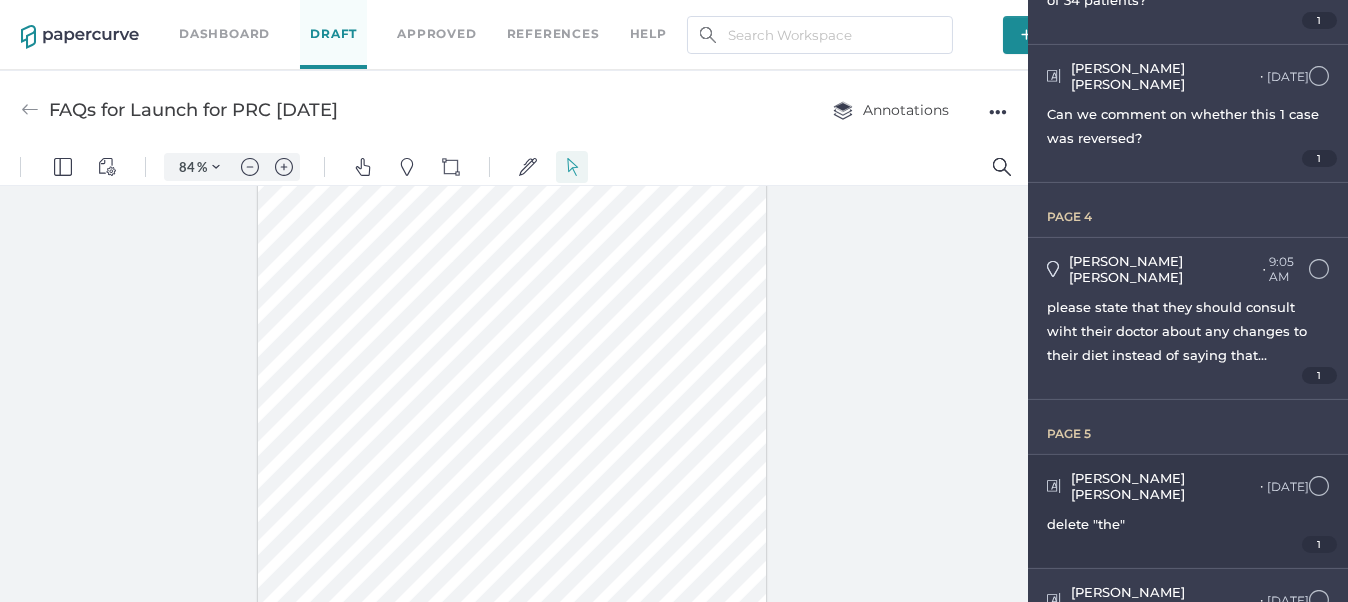 scroll, scrollTop: 1500, scrollLeft: 0, axis: vertical 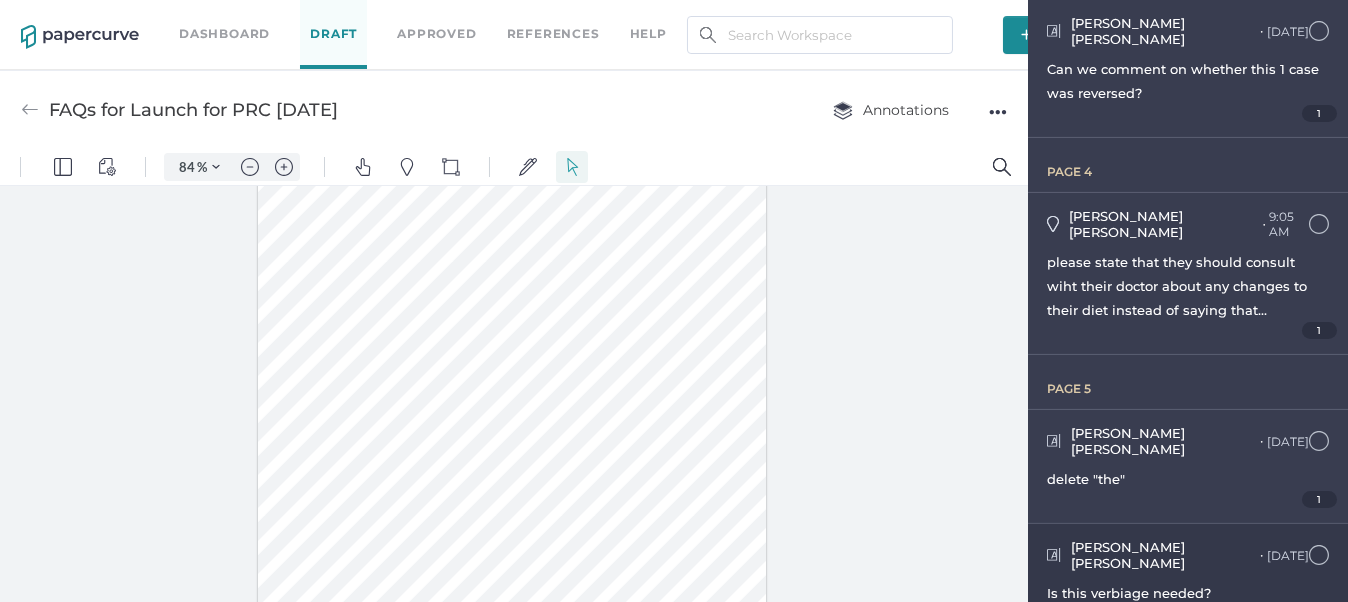 click on "[PERSON_NAME] ● [DATE] [DATE] 9:26am   Is this verbiage needed?   1" at bounding box center (1188, 580) 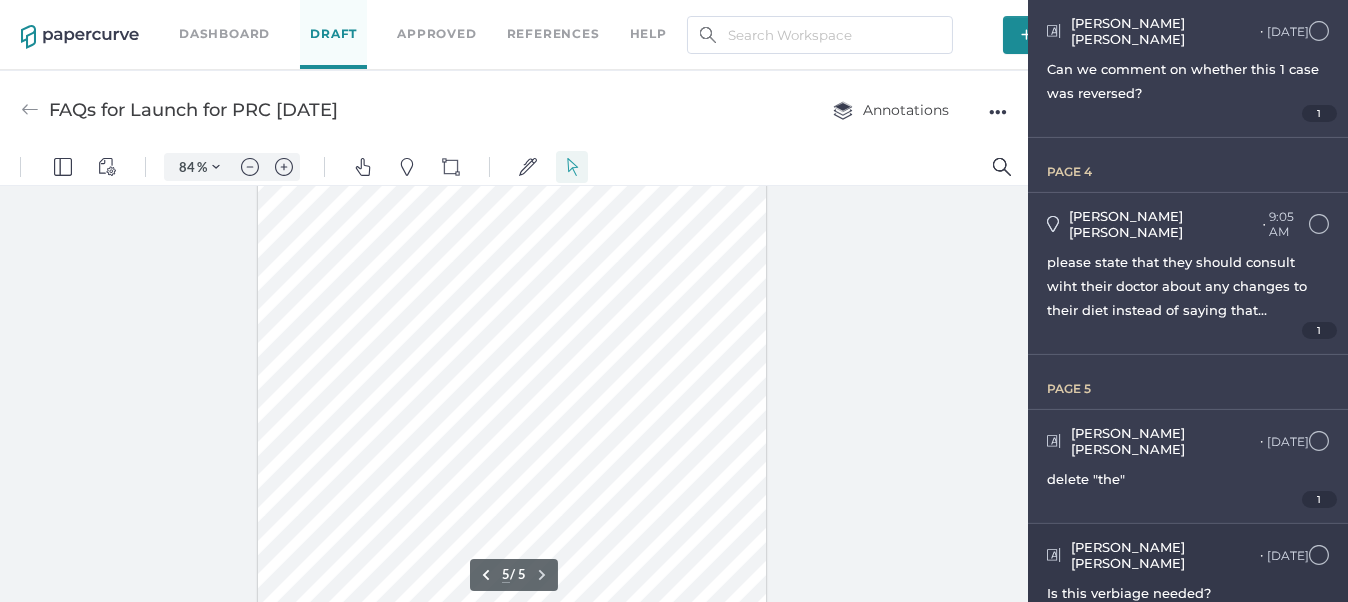 scroll, scrollTop: 2760, scrollLeft: 0, axis: vertical 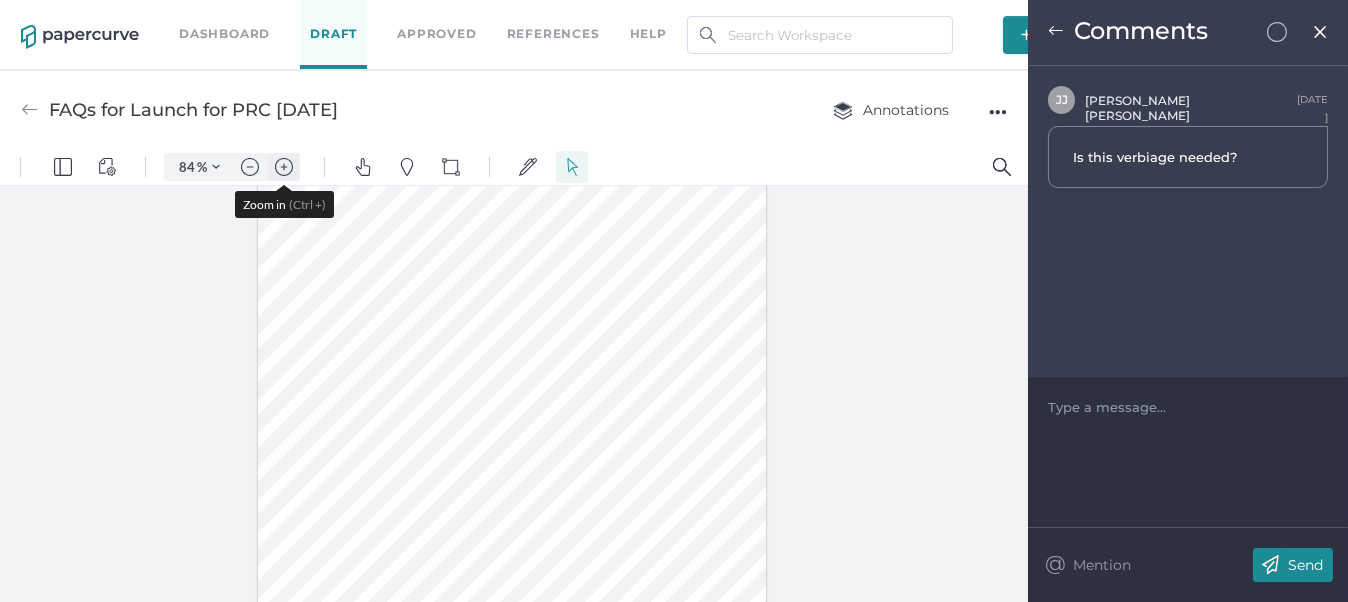 click at bounding box center (284, 167) 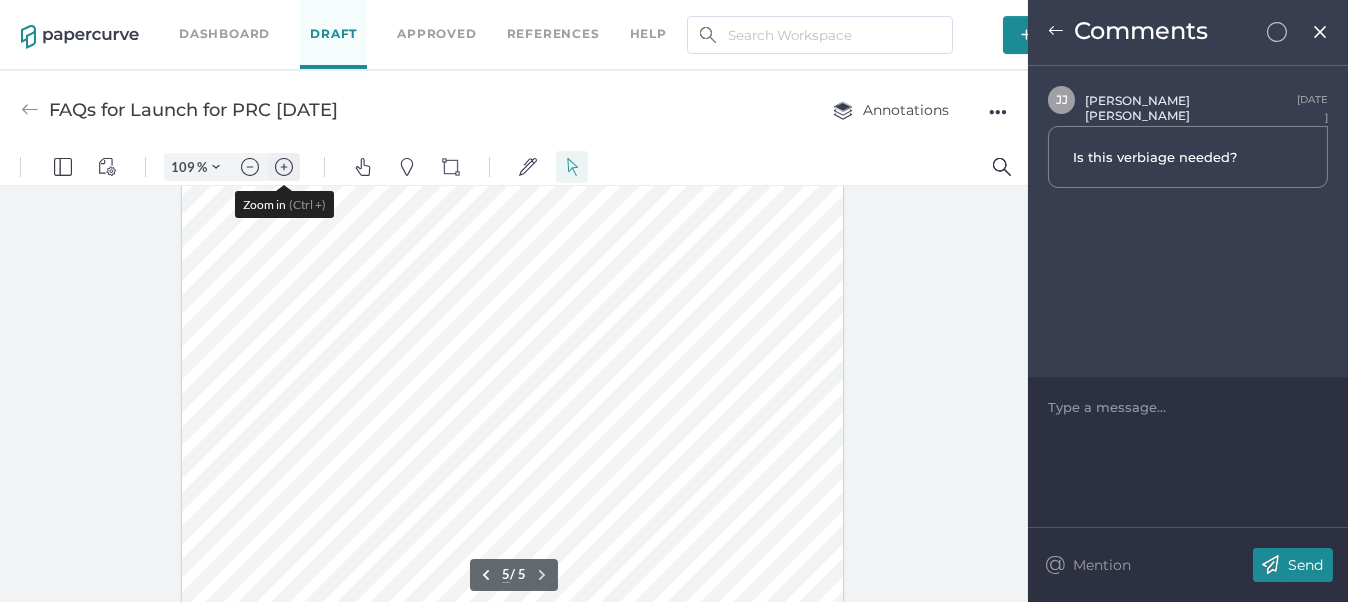 click at bounding box center [284, 167] 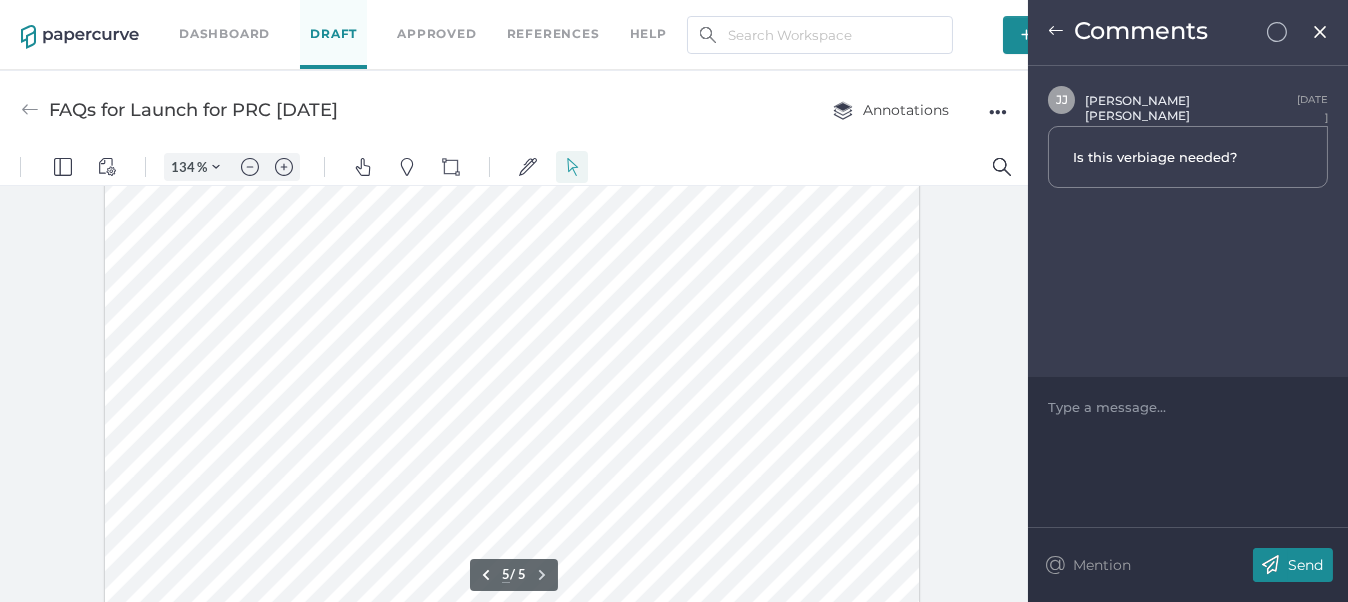 scroll, scrollTop: 4637, scrollLeft: 0, axis: vertical 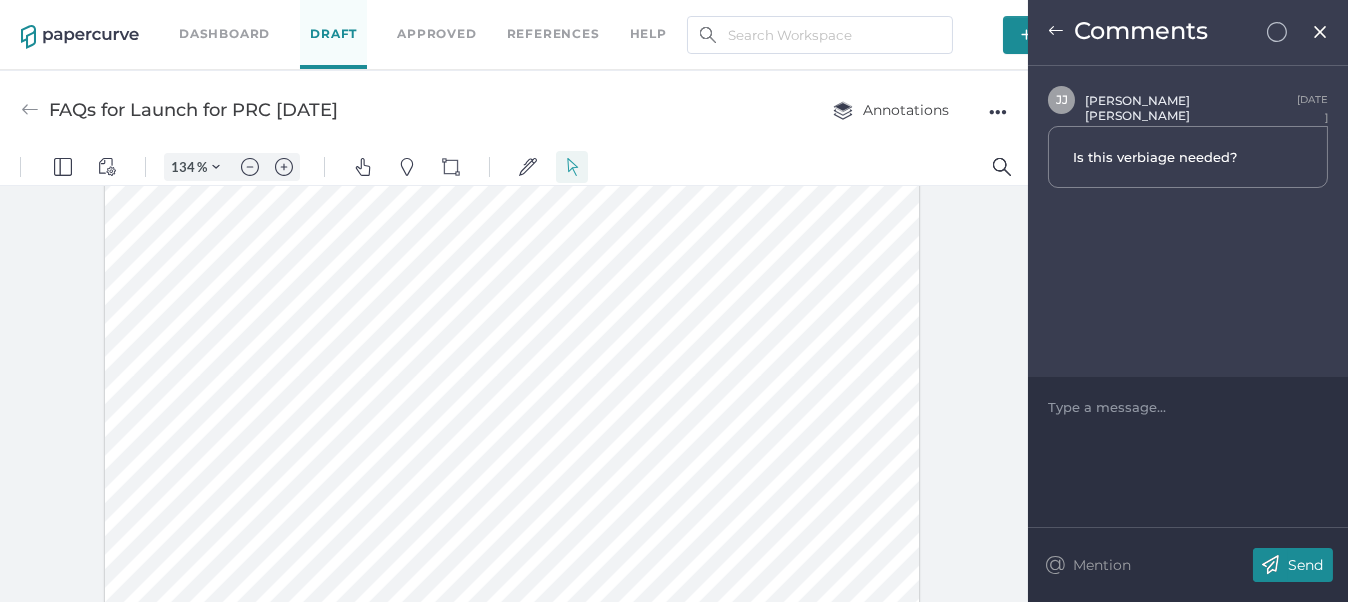 click at bounding box center [1056, 31] 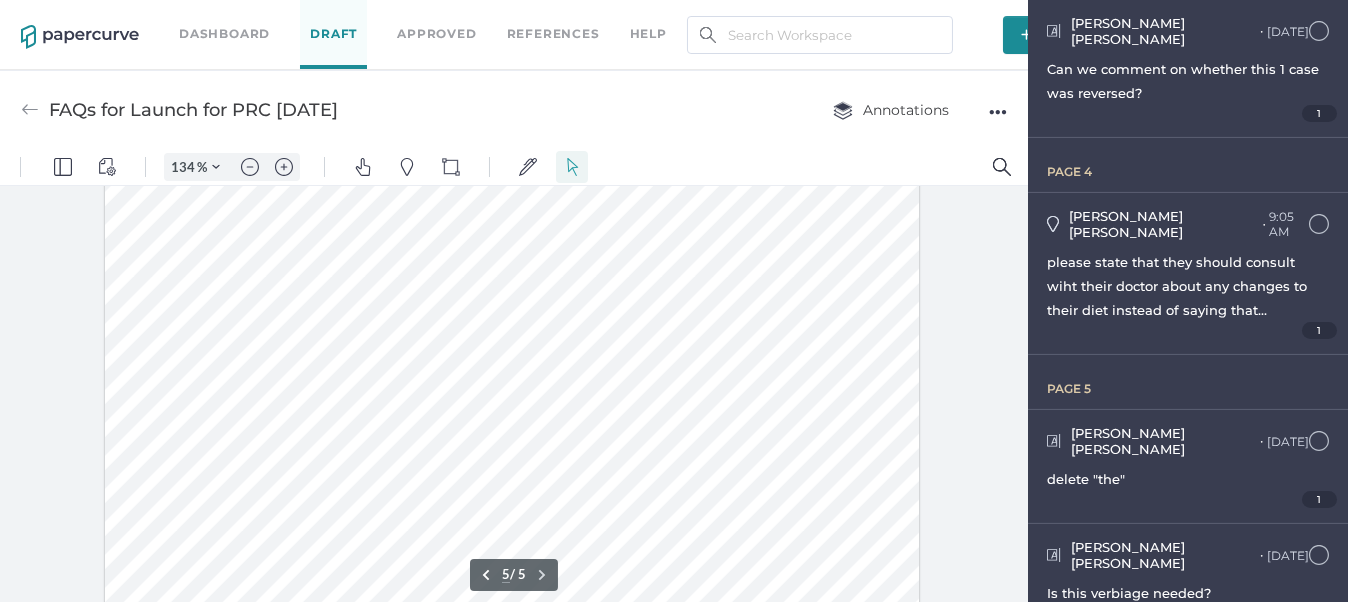scroll, scrollTop: 4837, scrollLeft: 0, axis: vertical 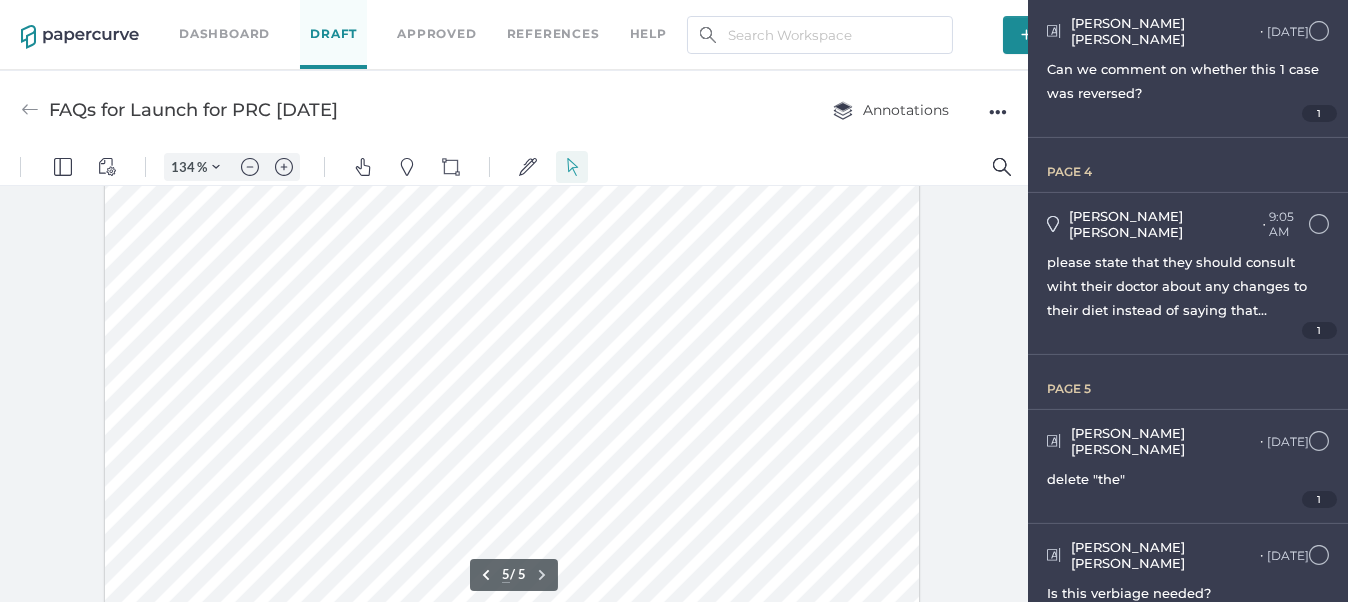 click at bounding box center [512, 137] 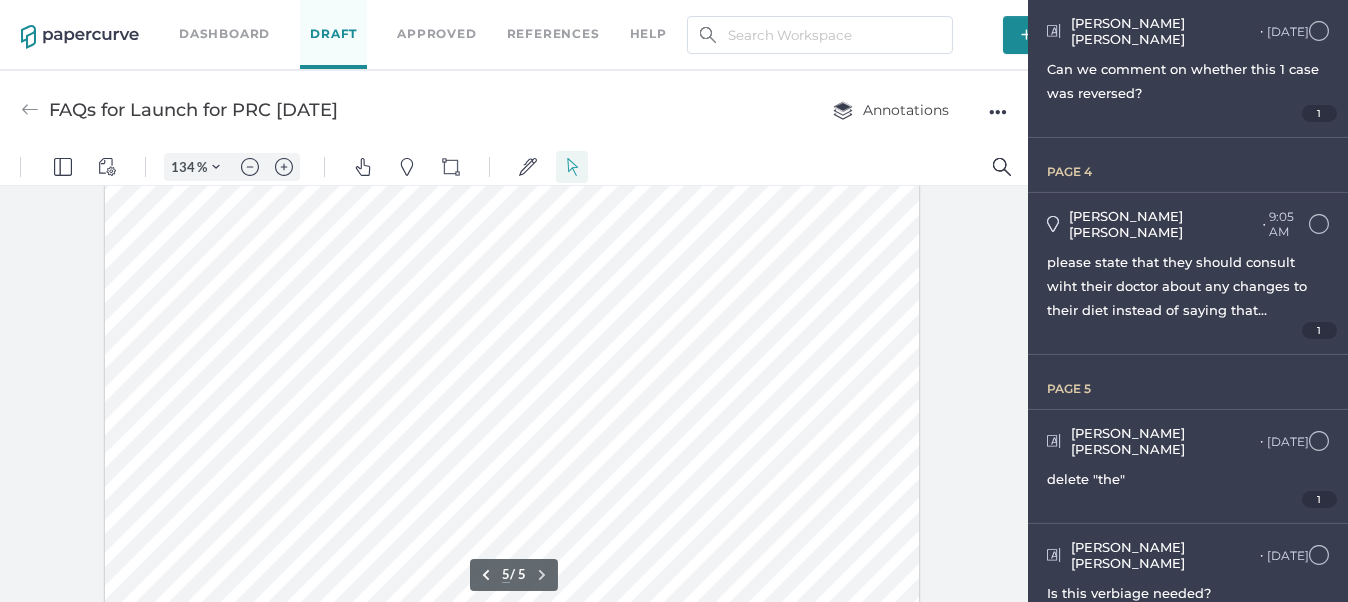 scroll, scrollTop: 4894, scrollLeft: 0, axis: vertical 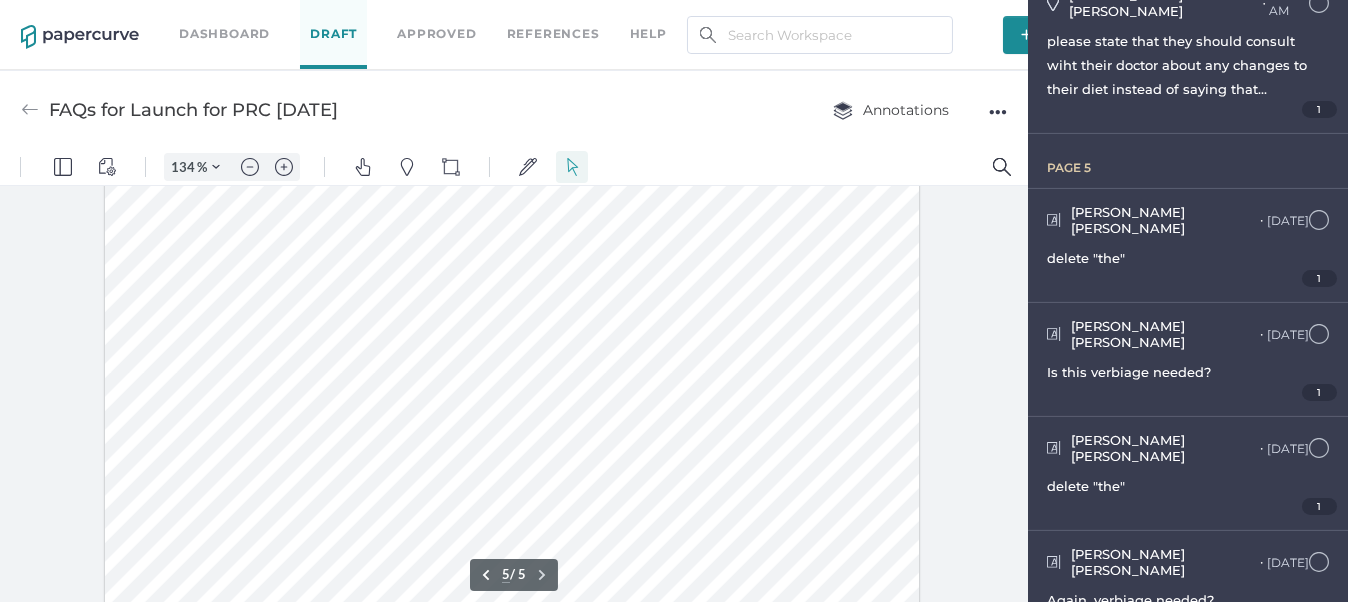 click on "[PERSON_NAME]  ● 9:07 AM [DATE] at 9:07am   same comment re speaking with doctor    1" at bounding box center (1188, 701) 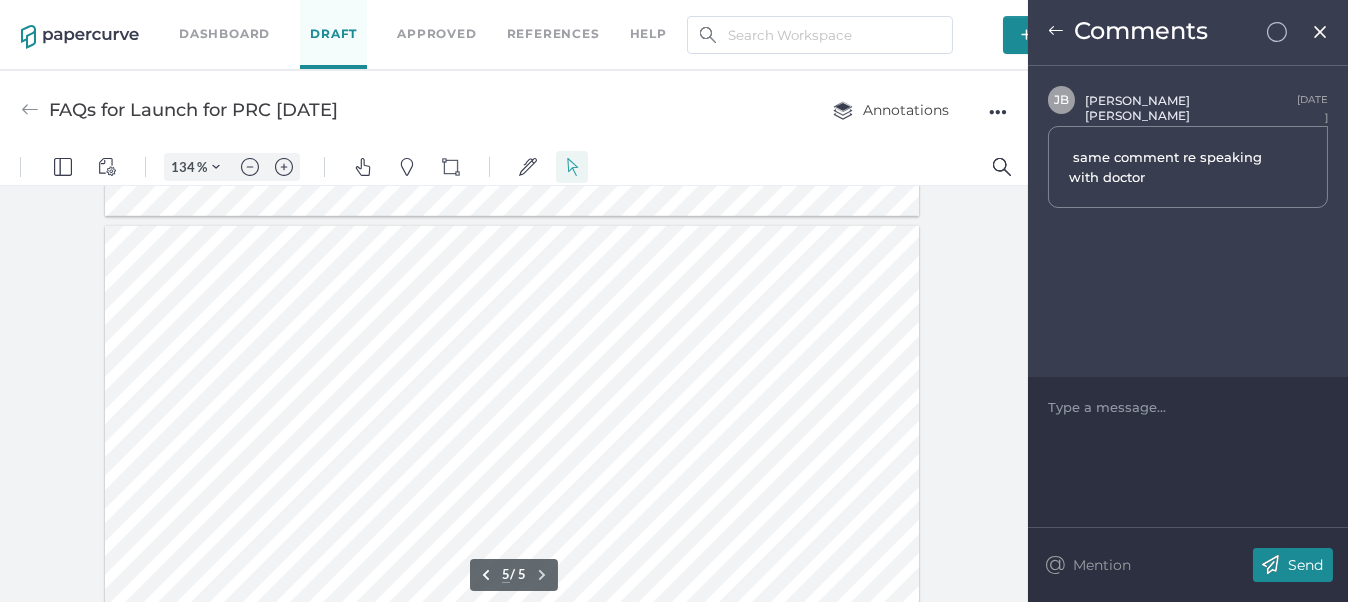 scroll, scrollTop: 4330, scrollLeft: 0, axis: vertical 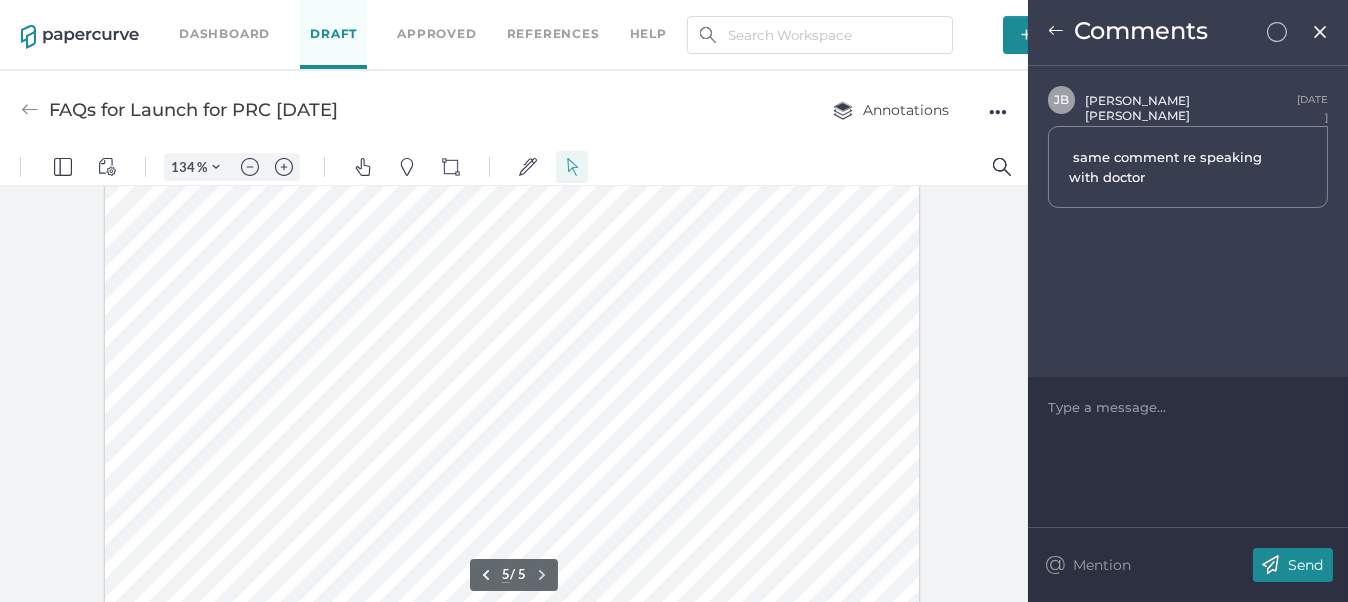 click at bounding box center [1056, 31] 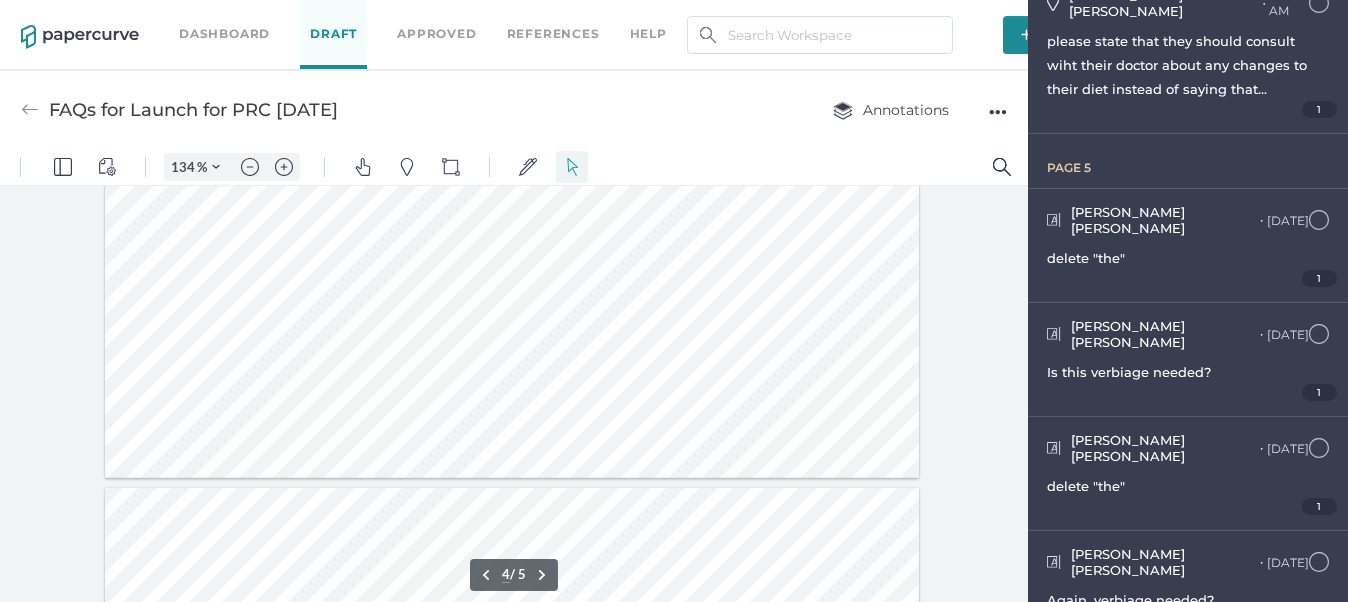 scroll, scrollTop: 3730, scrollLeft: 0, axis: vertical 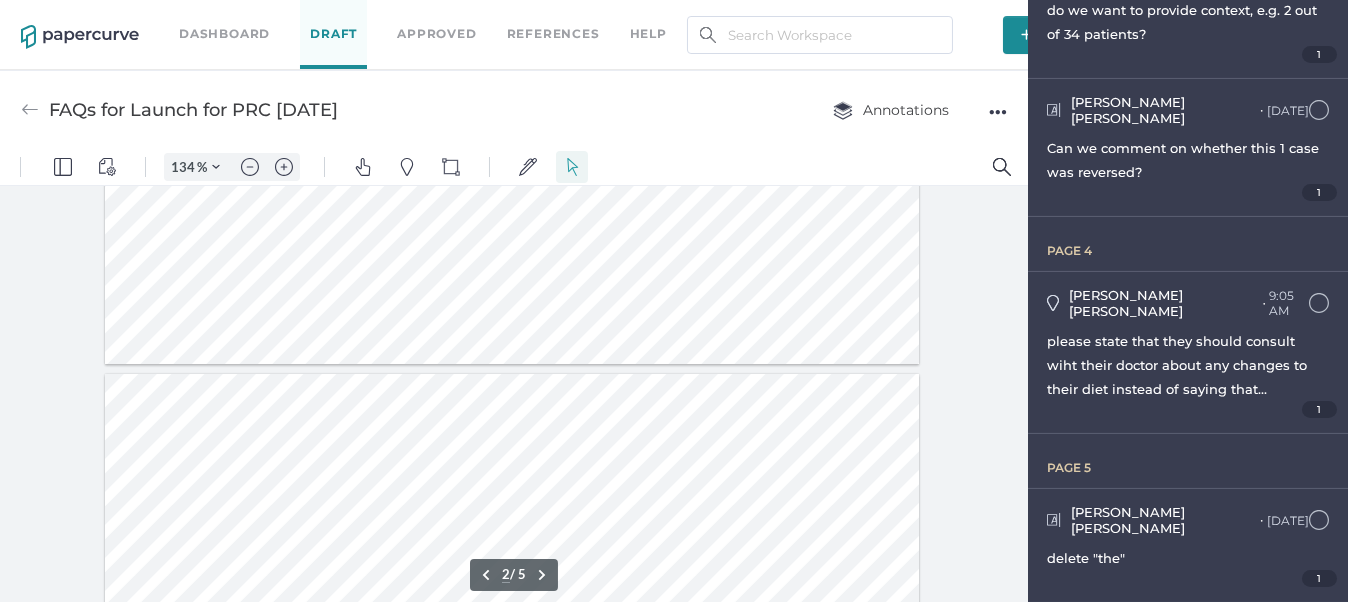 type on "1" 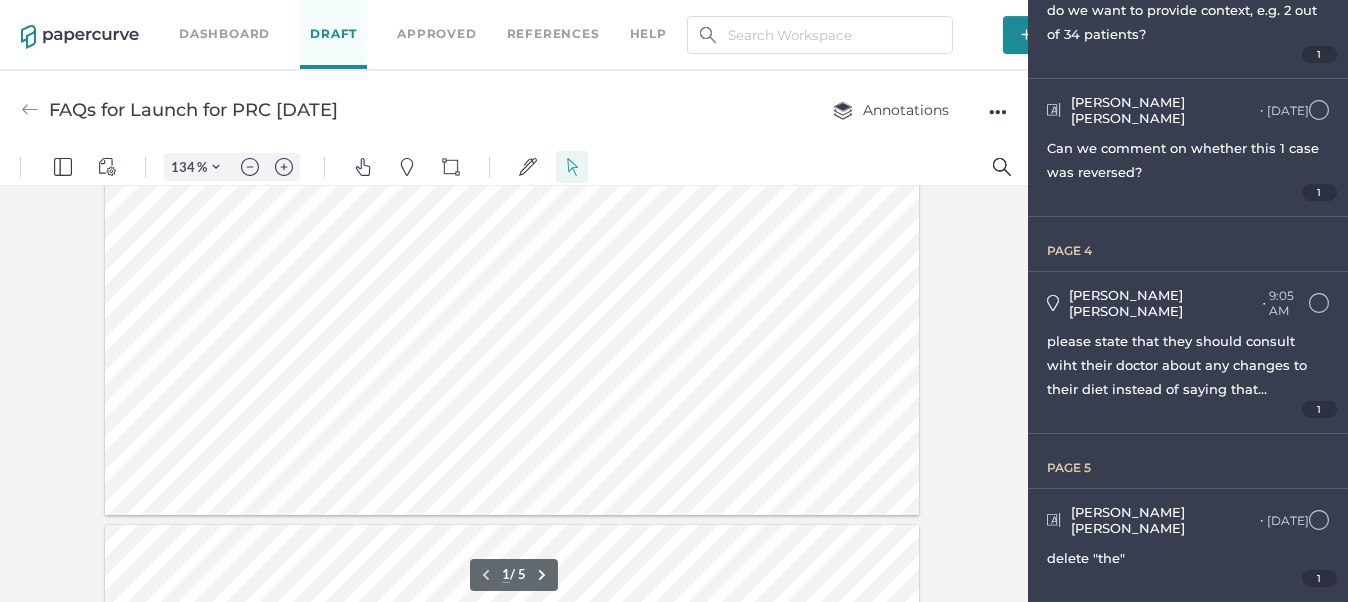 scroll, scrollTop: 230, scrollLeft: 0, axis: vertical 